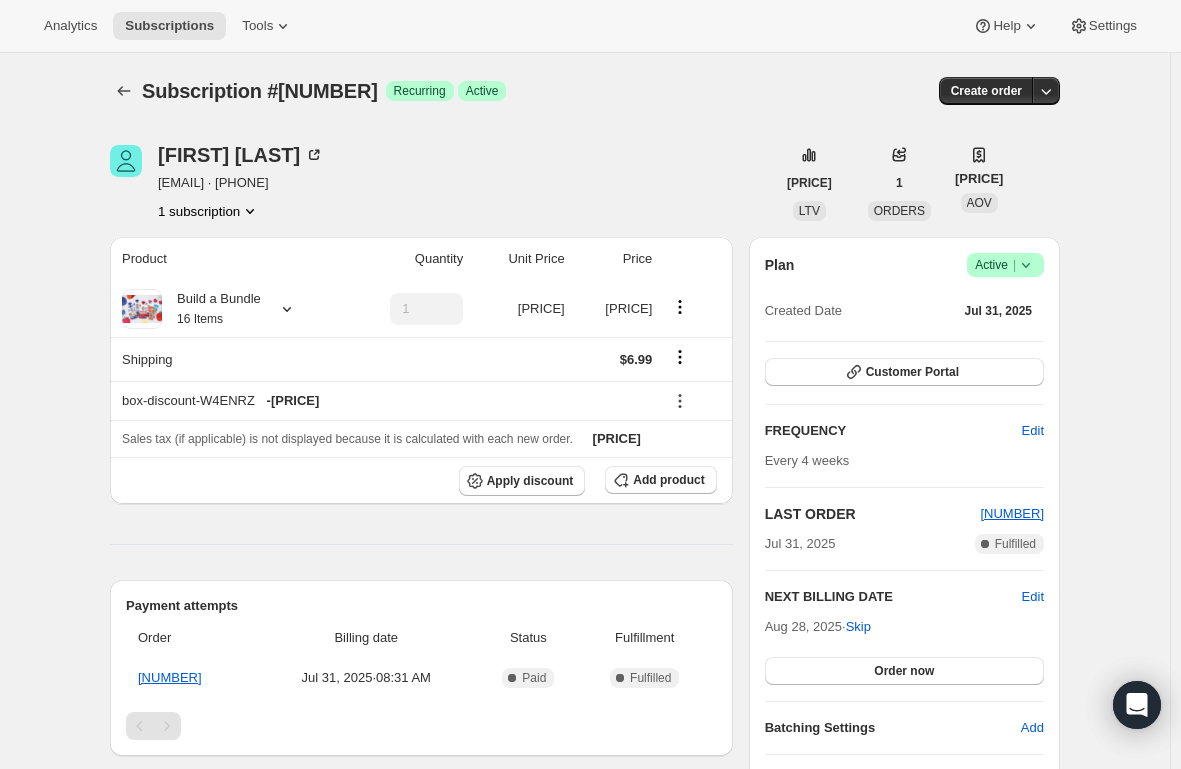 scroll, scrollTop: 0, scrollLeft: 0, axis: both 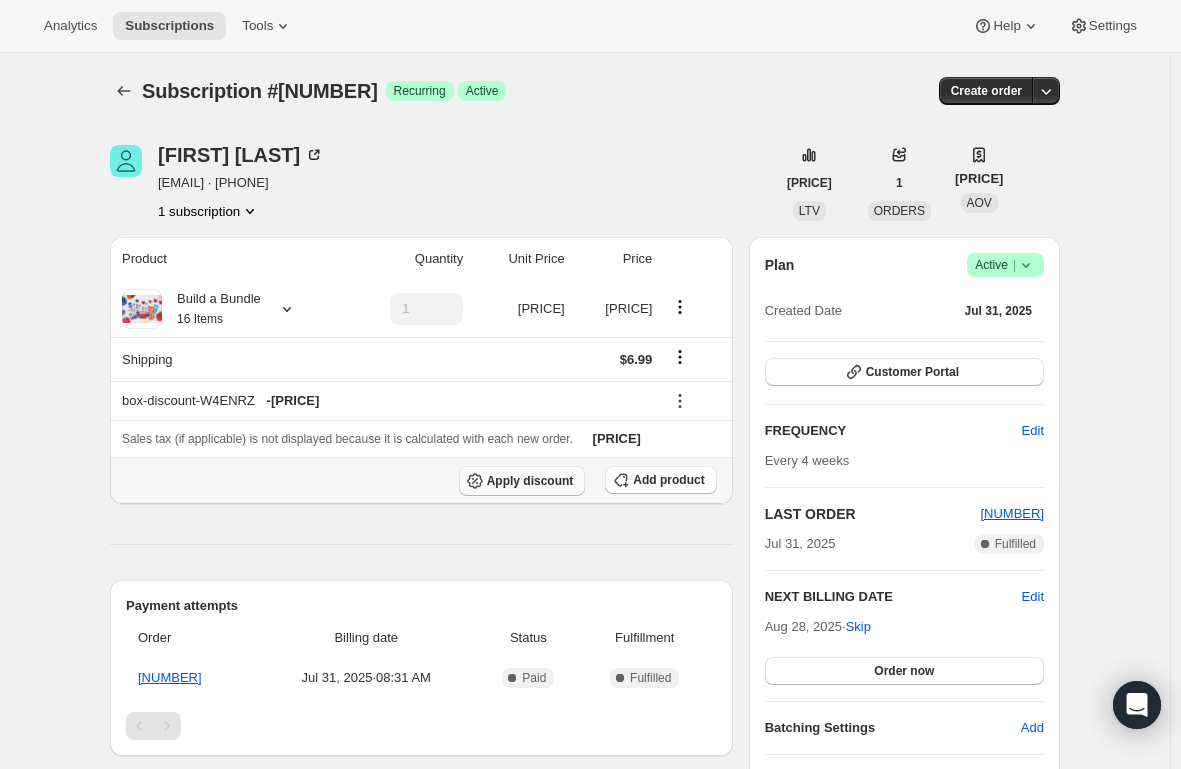 click on "Apply discount" at bounding box center (530, 481) 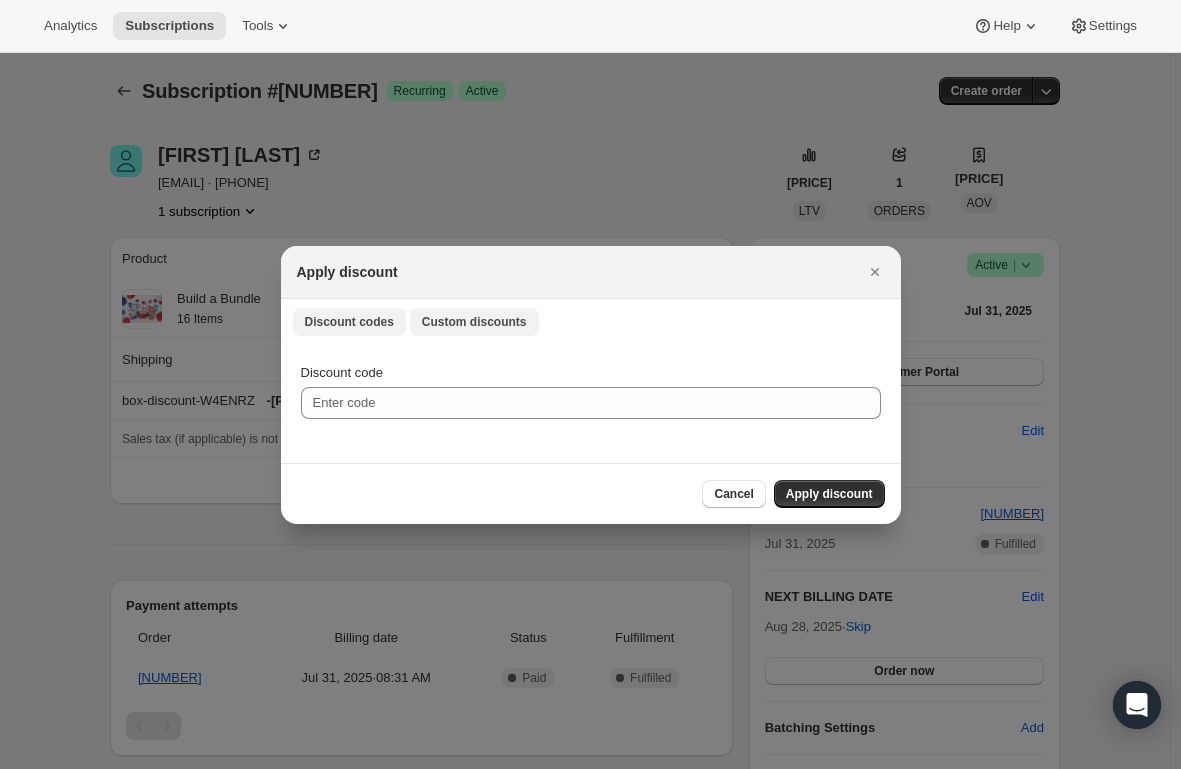 click on "Custom discounts" at bounding box center (474, 322) 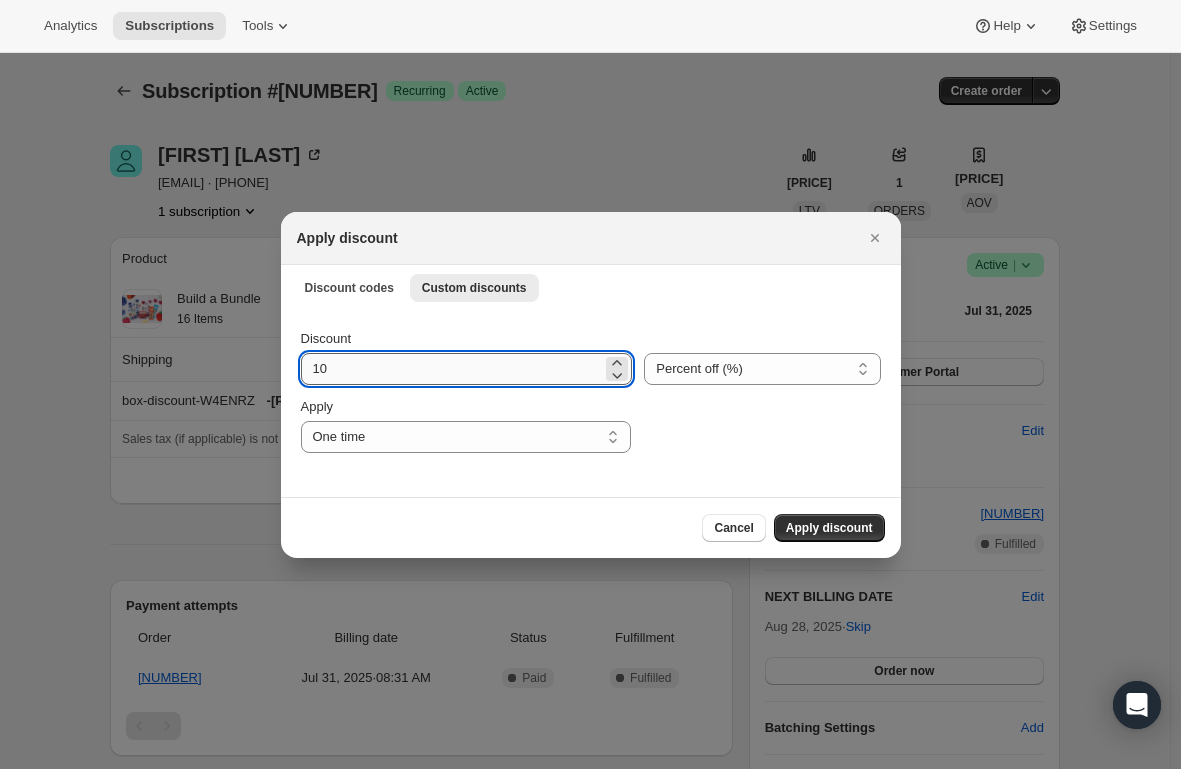 click on "10" at bounding box center (452, 369) 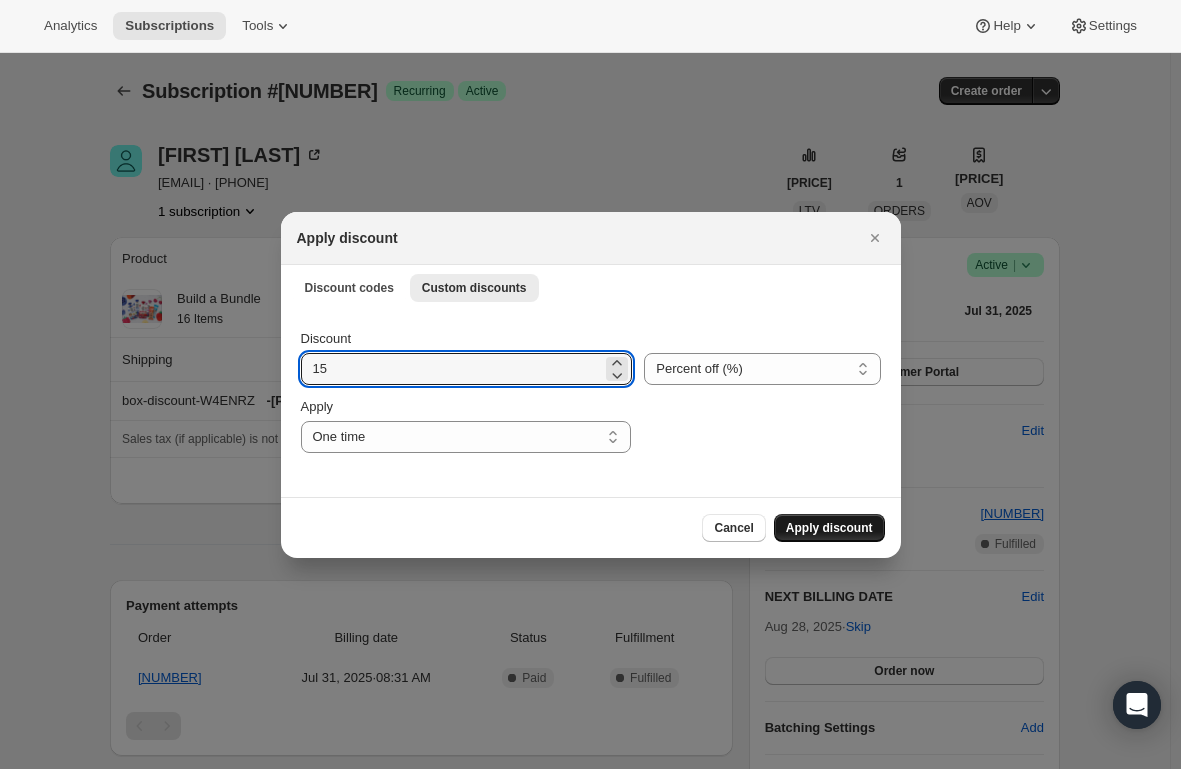 type on "15" 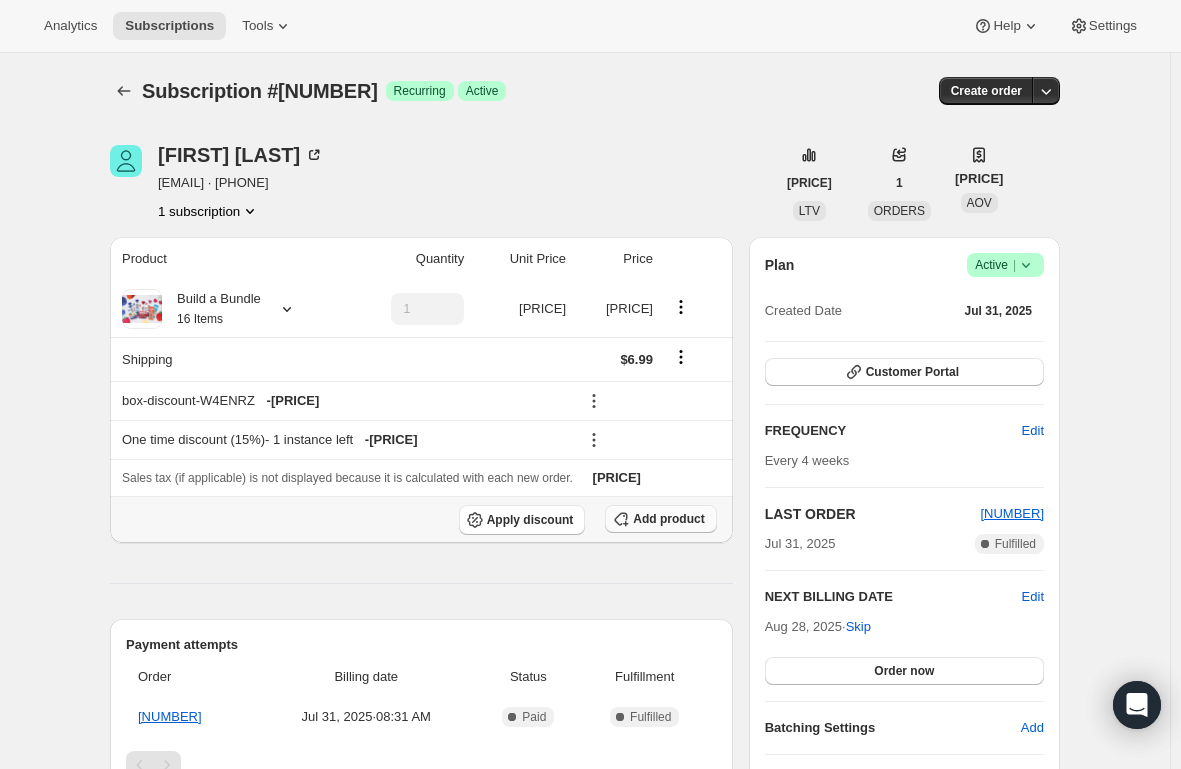 click on "Add product" at bounding box center [668, 519] 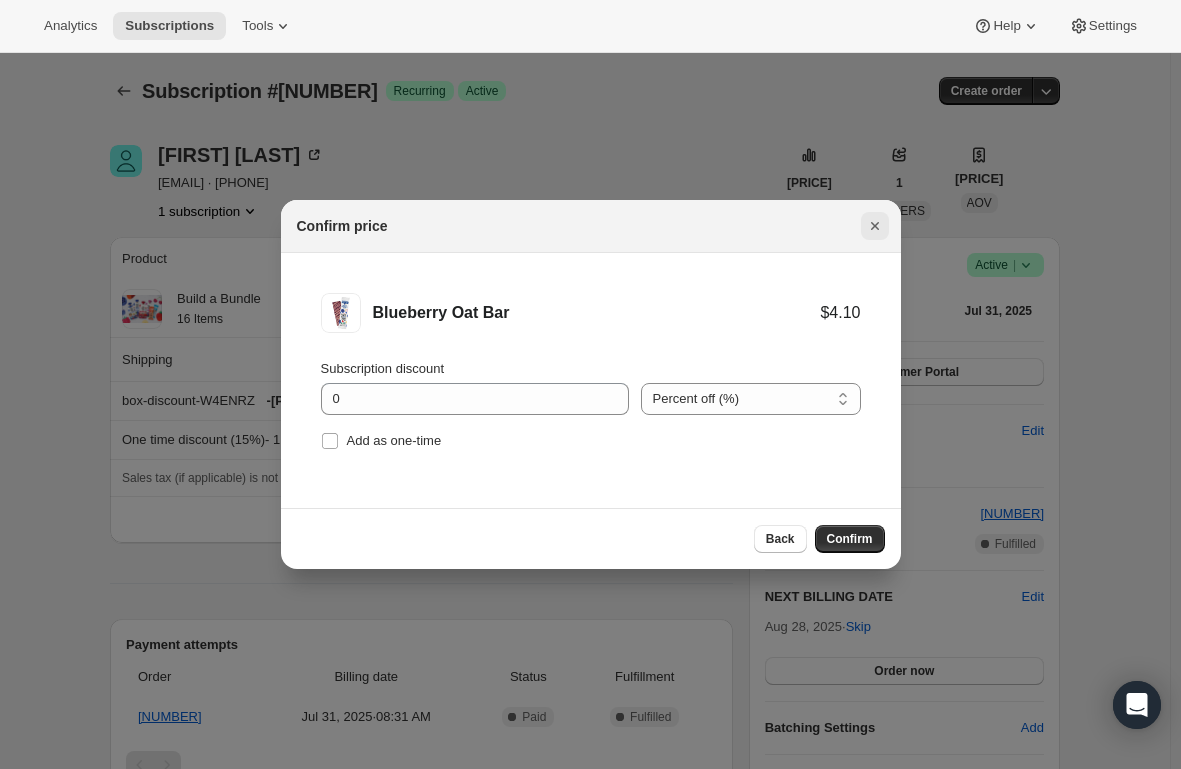 click 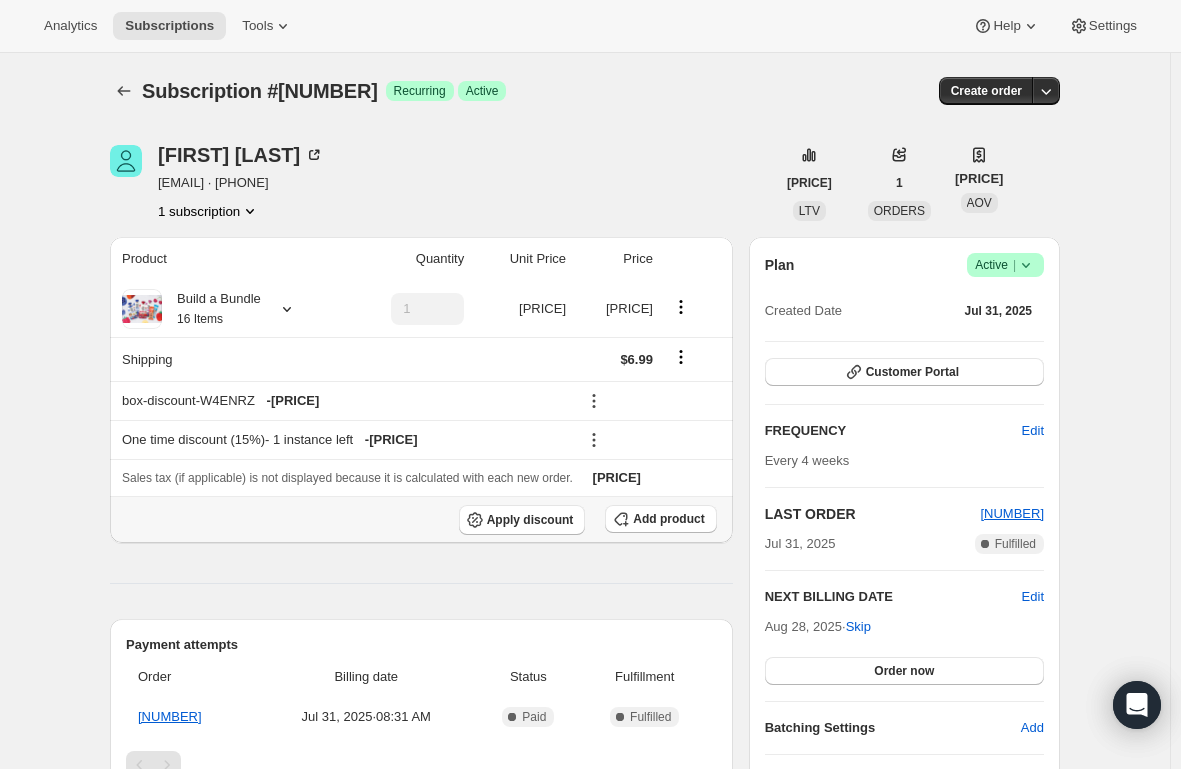 click on "Add product" at bounding box center [660, 520] 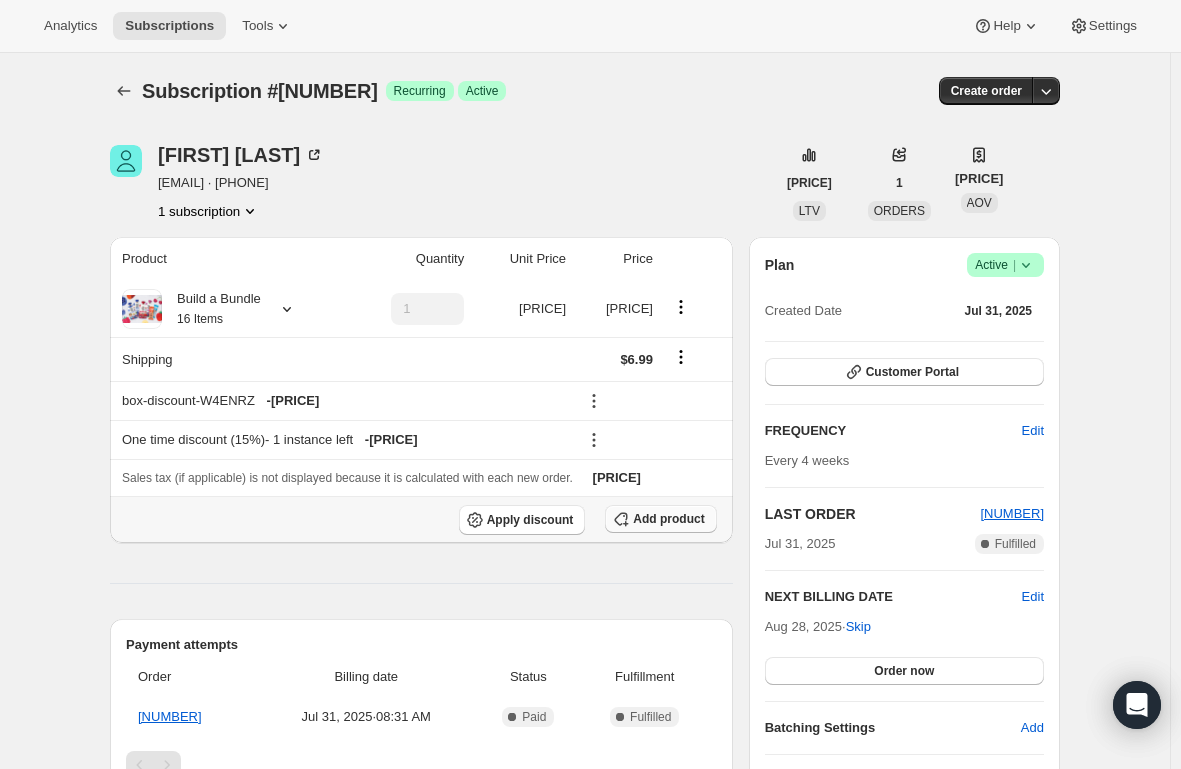 click on "Add product" at bounding box center (668, 519) 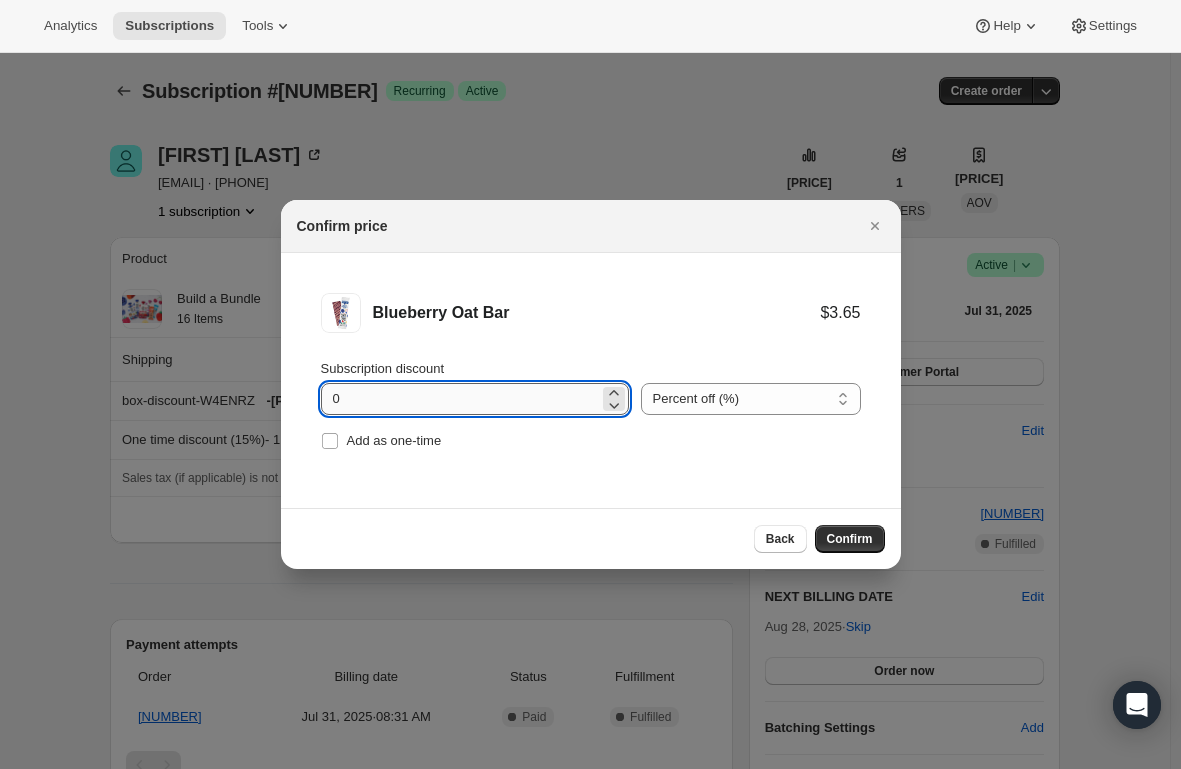 click on "0" at bounding box center (460, 399) 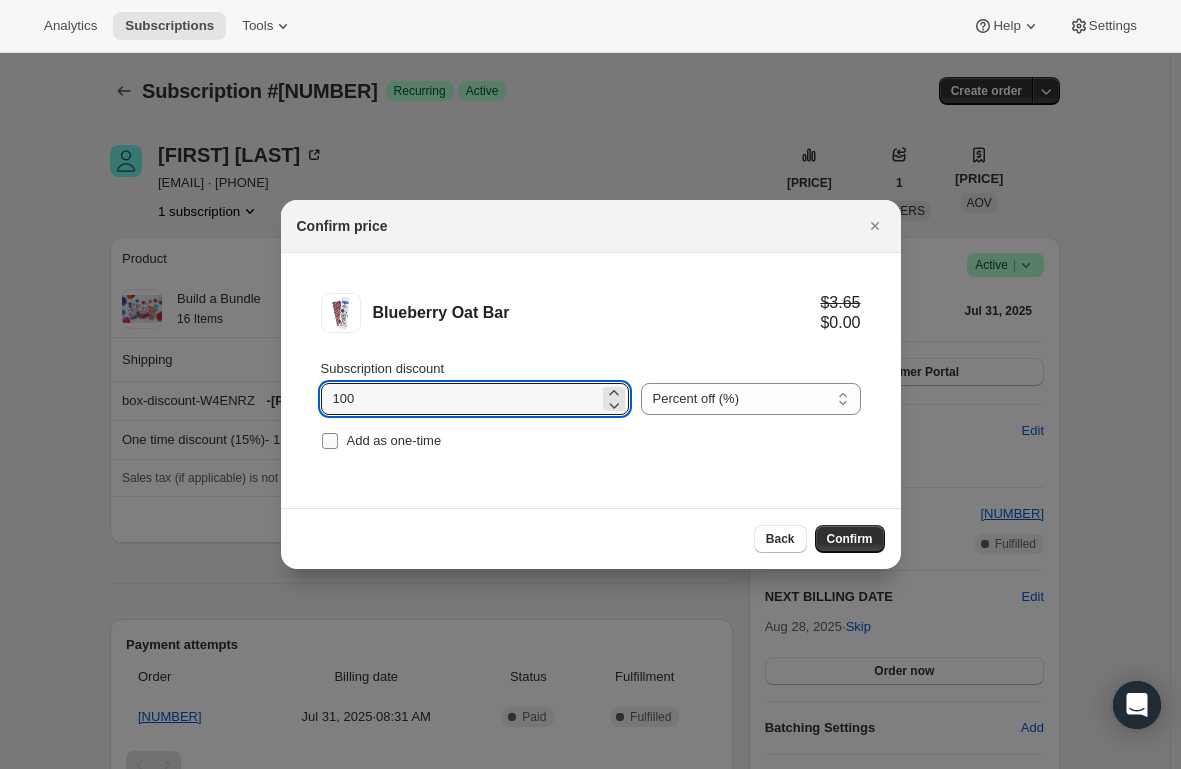 type on "100" 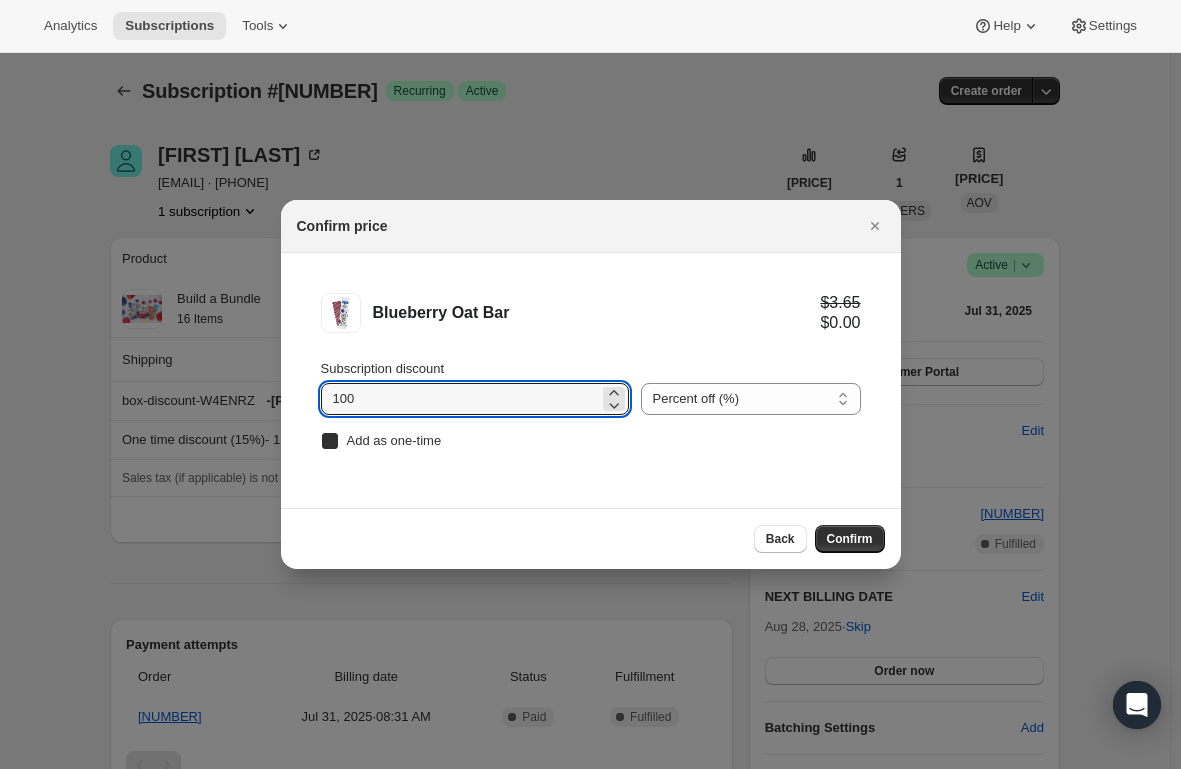 checkbox on "true" 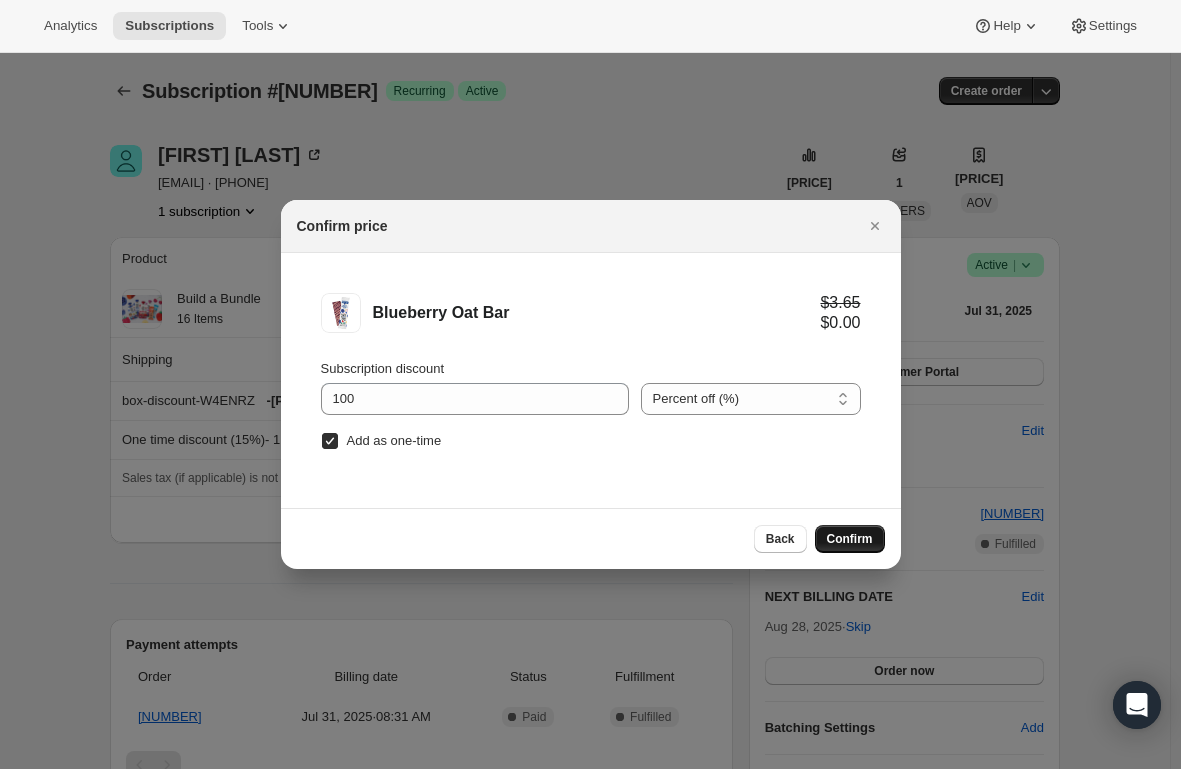 click on "Confirm" at bounding box center [850, 539] 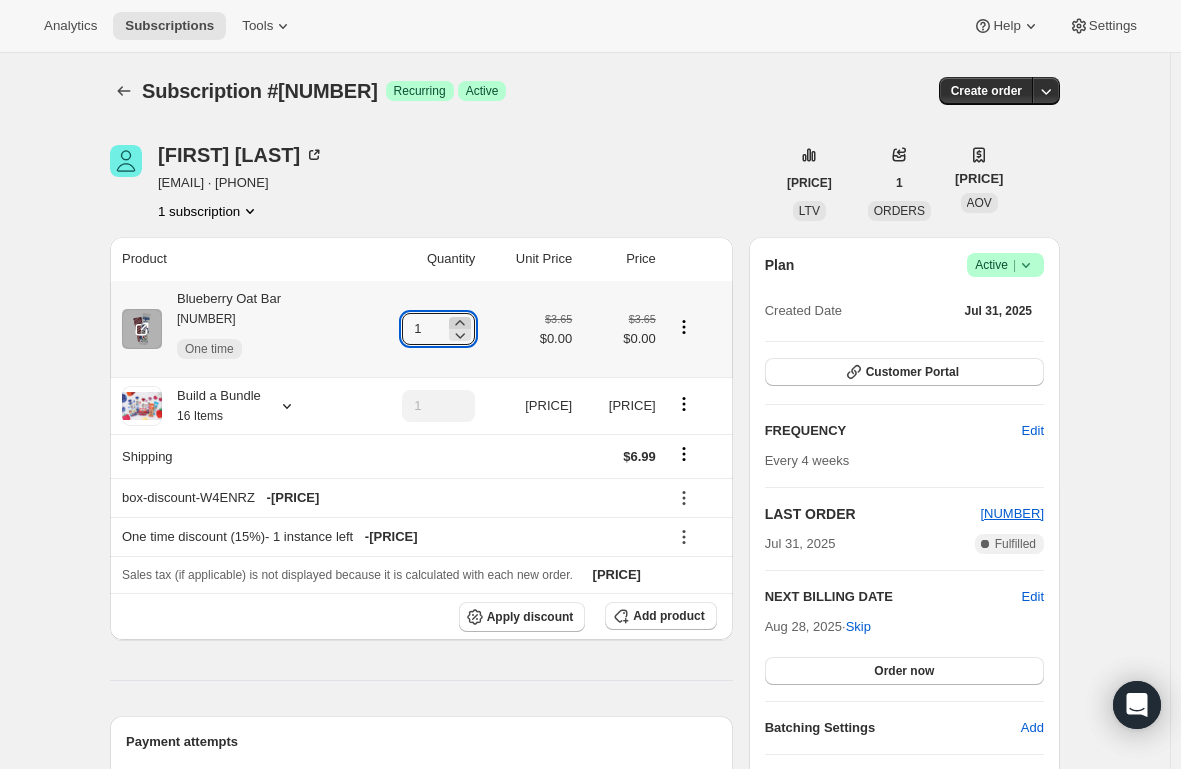 click 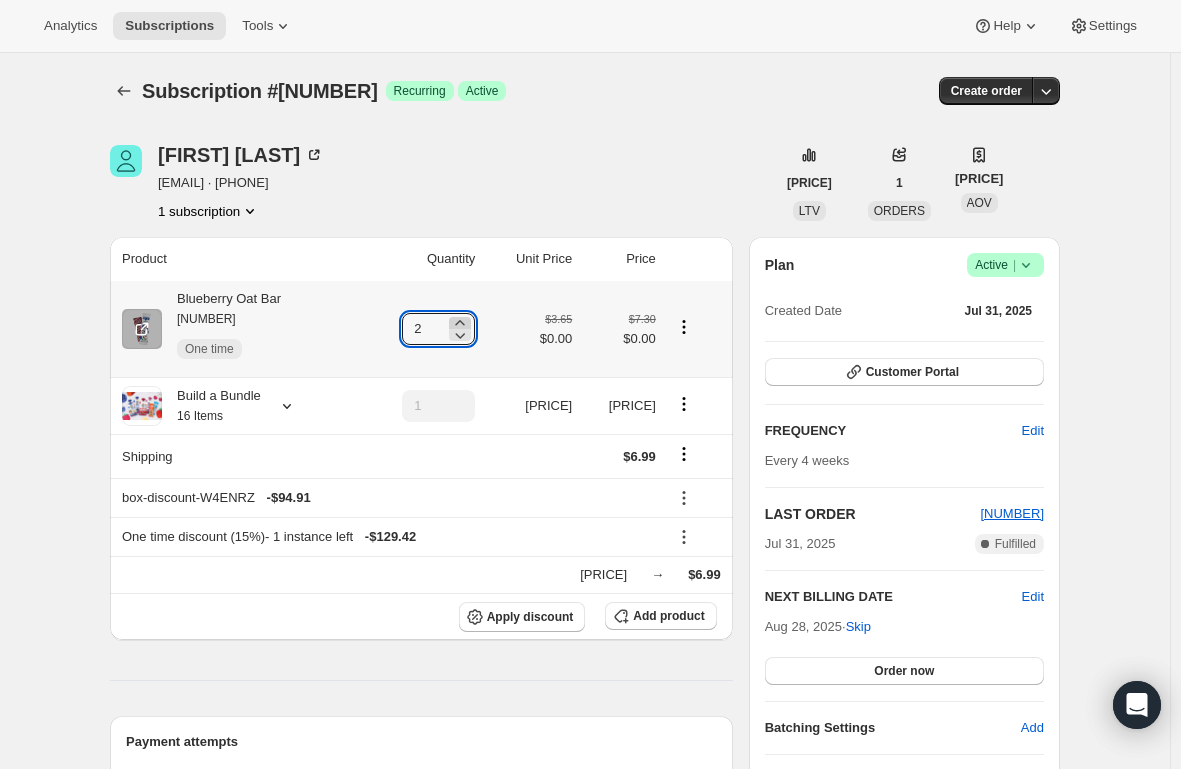 click 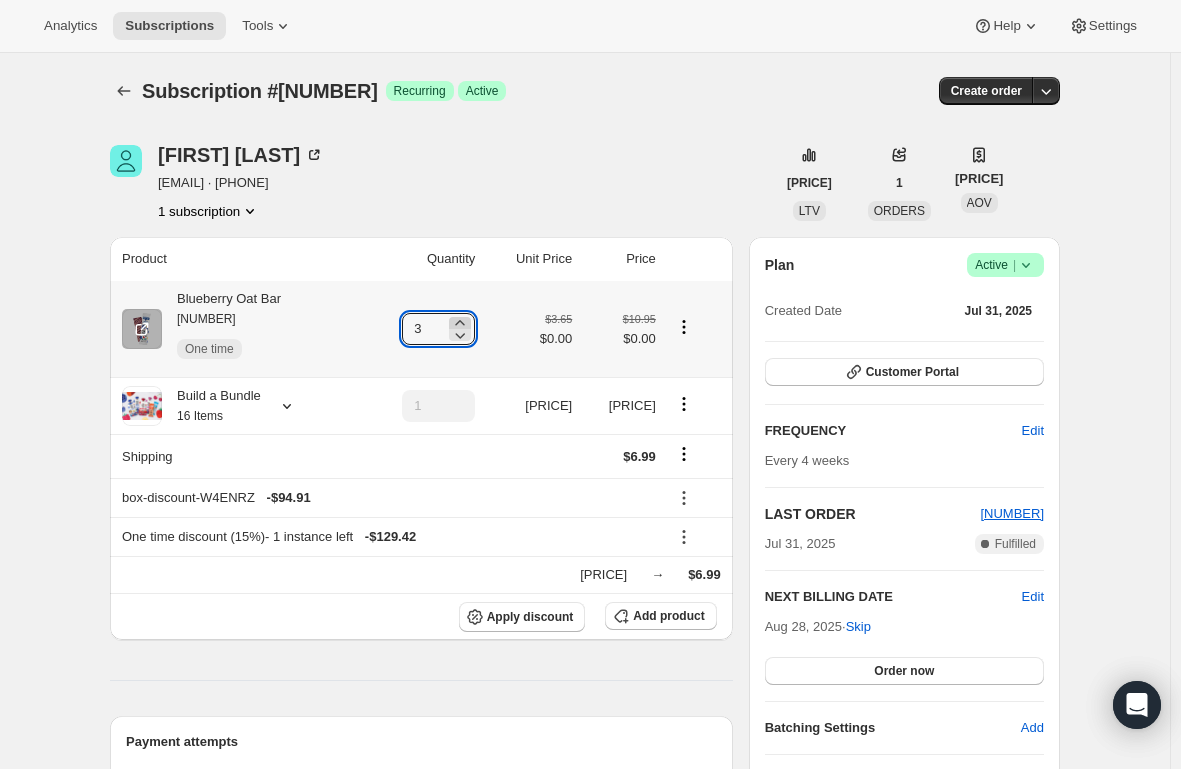 click 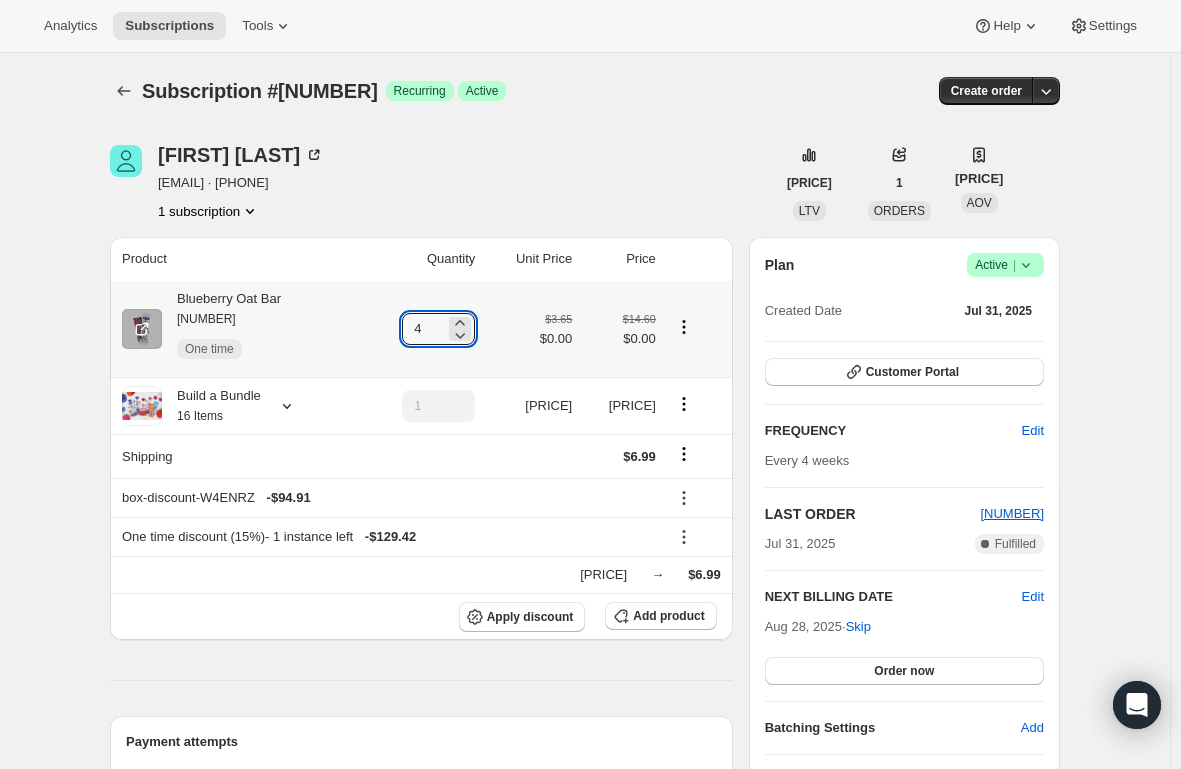 click on "[PRODUCT]" at bounding box center (221, 329) 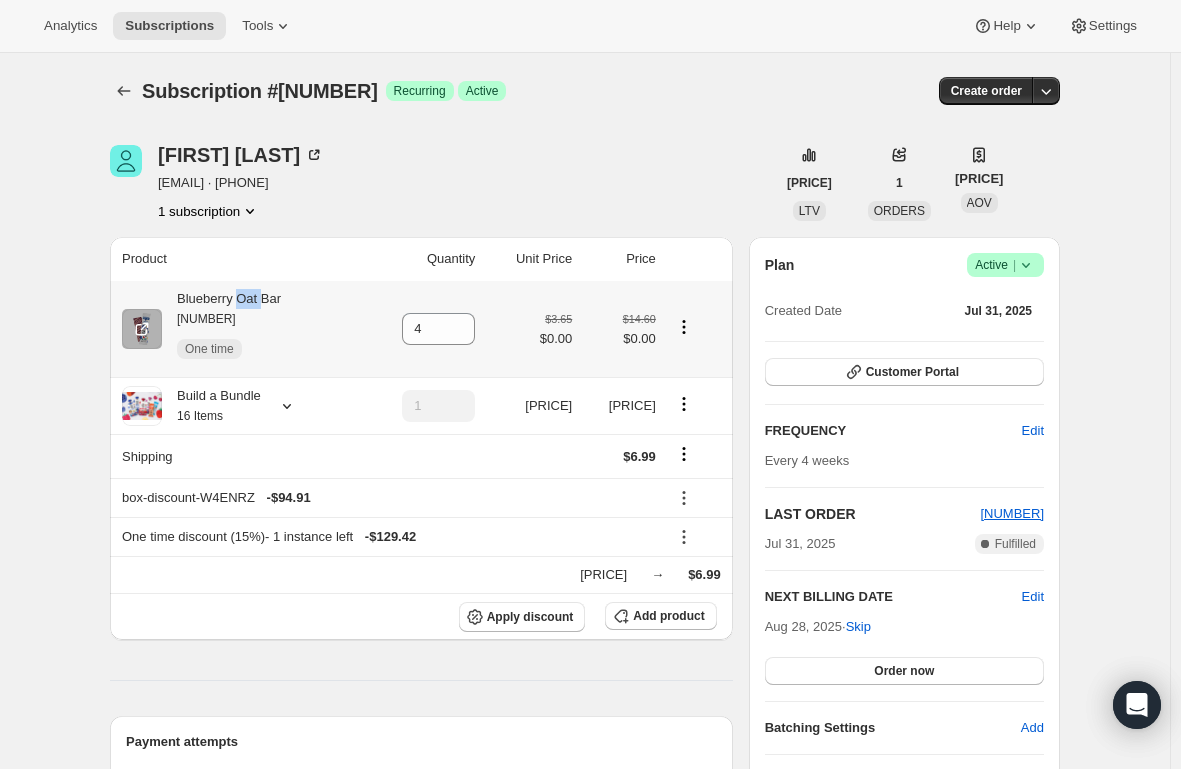 click on "[PRODUCT]" at bounding box center (221, 329) 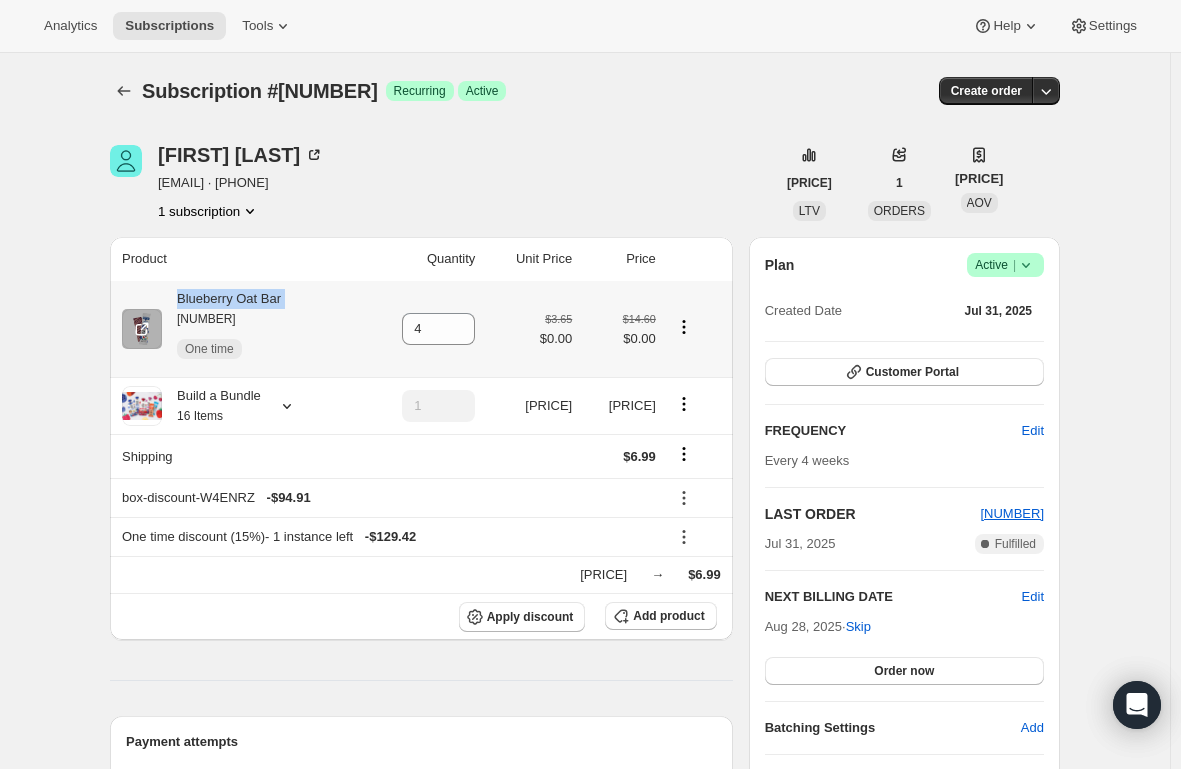 click on "[PRODUCT]" at bounding box center (221, 329) 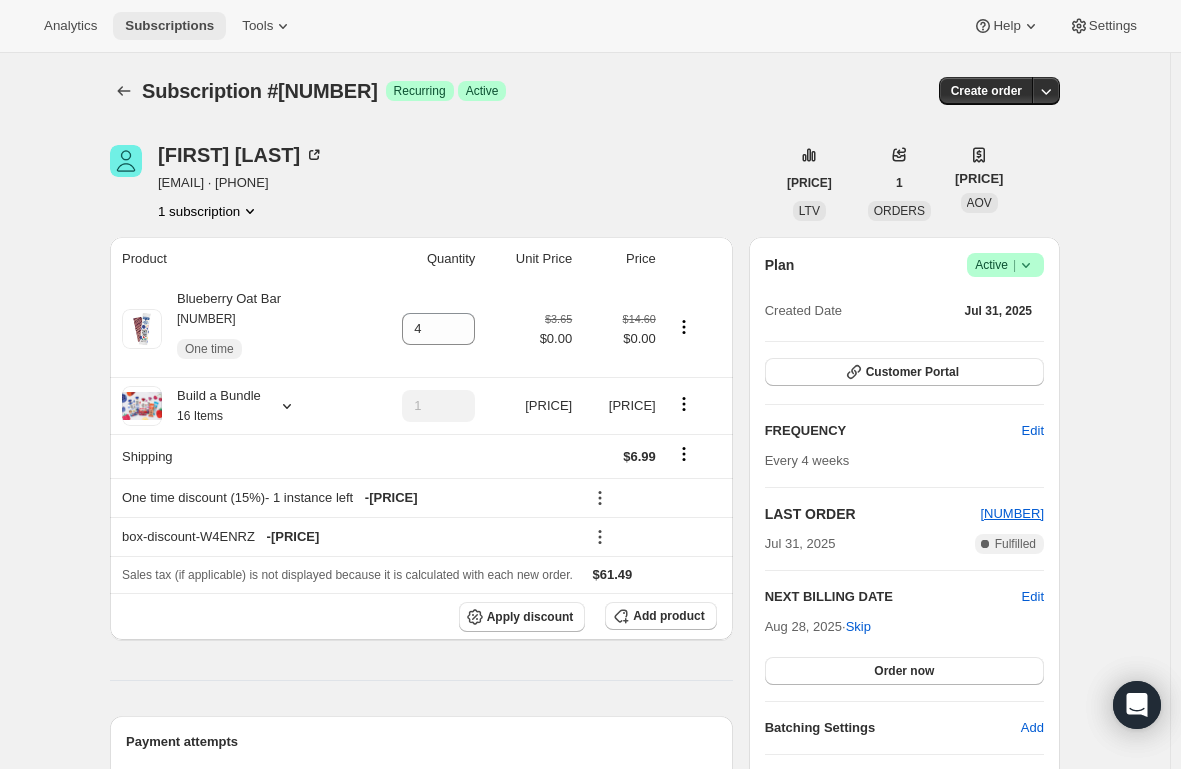 click on "Subscriptions" at bounding box center (169, 26) 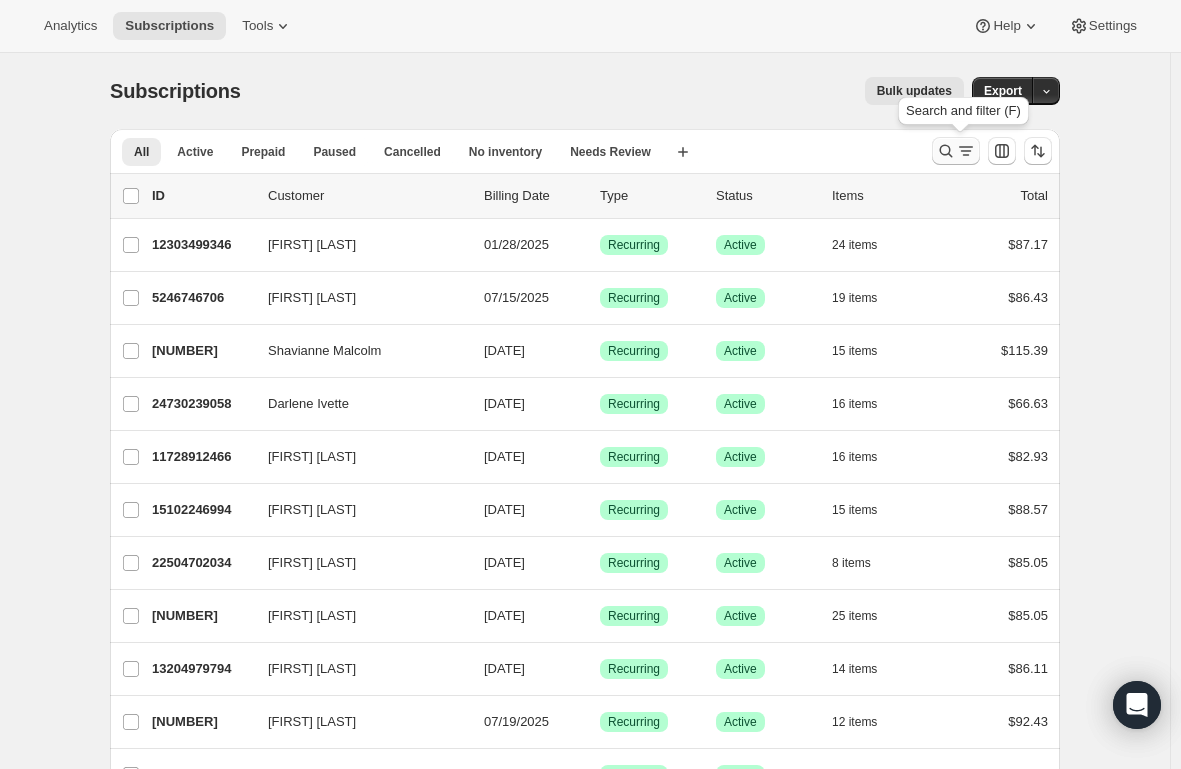 click 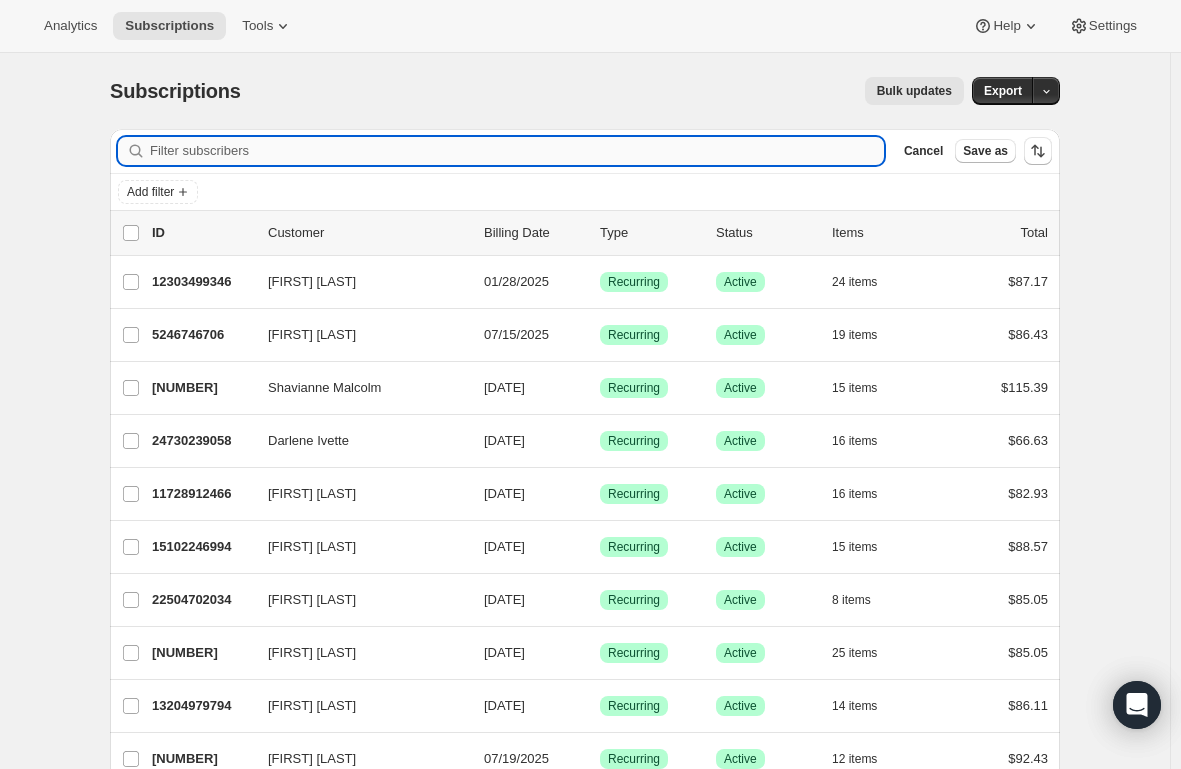 click on "Filter subscribers" at bounding box center [517, 151] 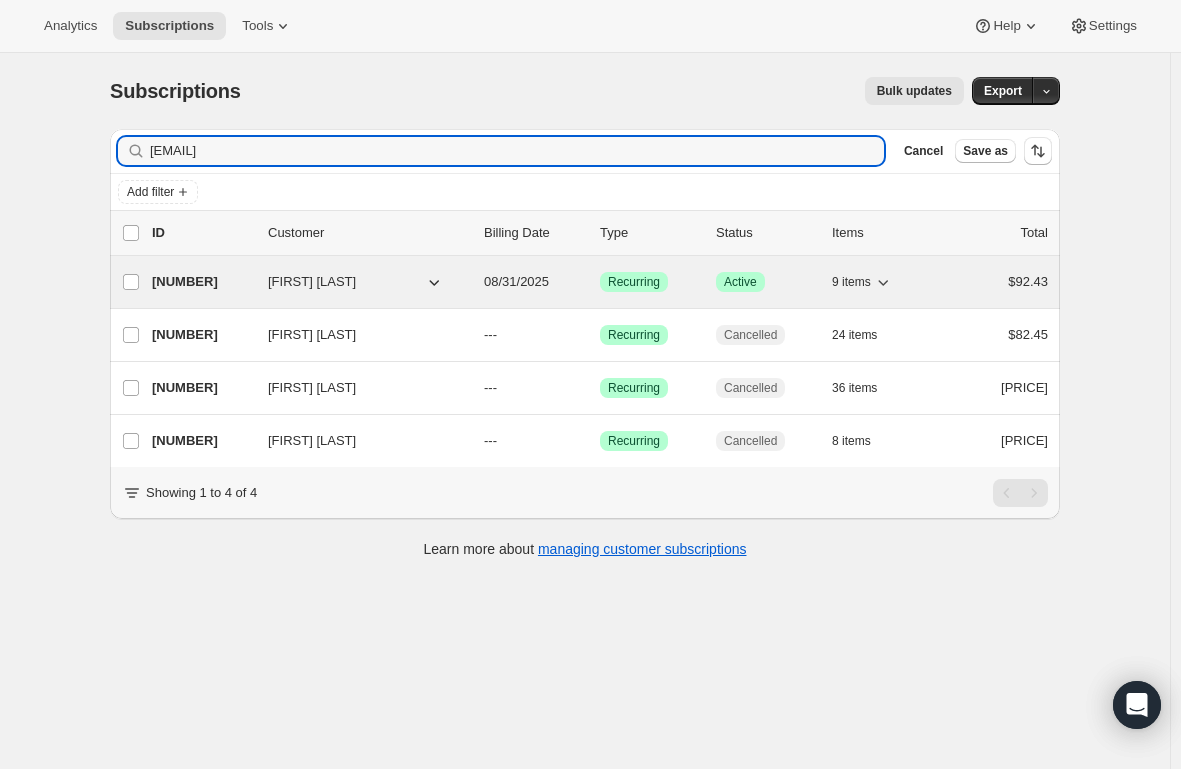 type on "[EMAIL]" 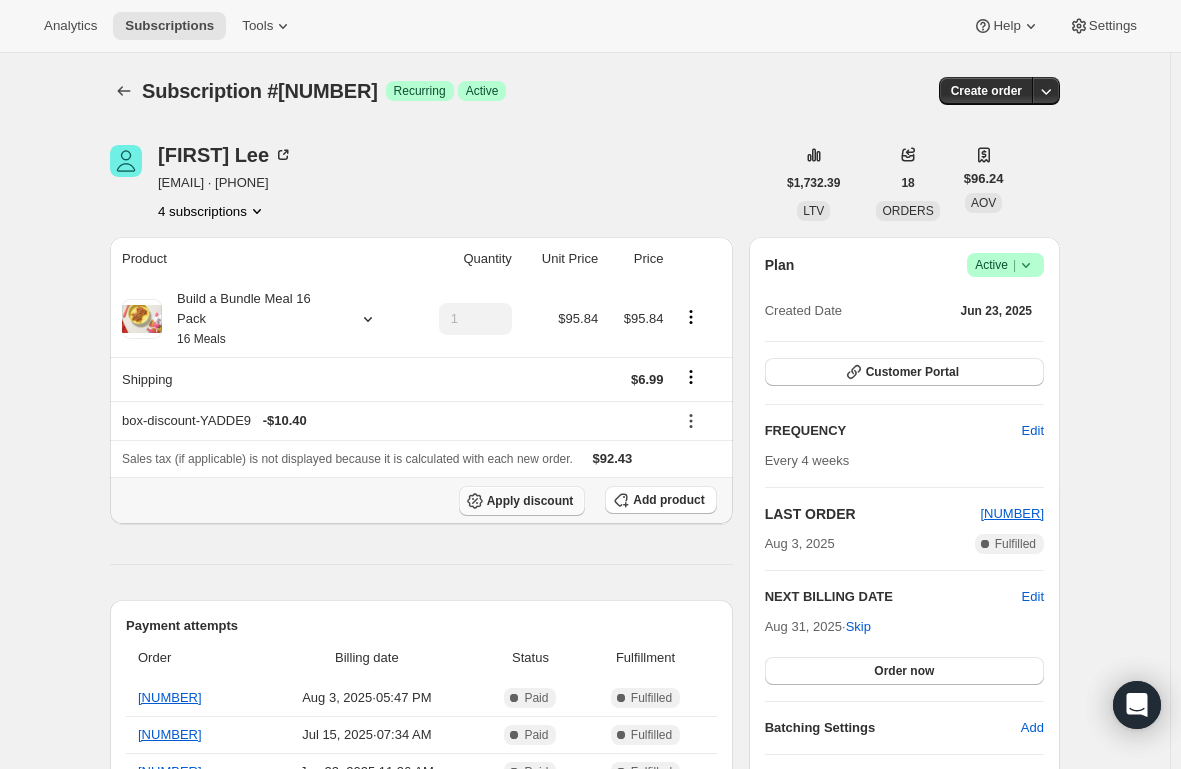 click on "Apply discount" at bounding box center (522, 501) 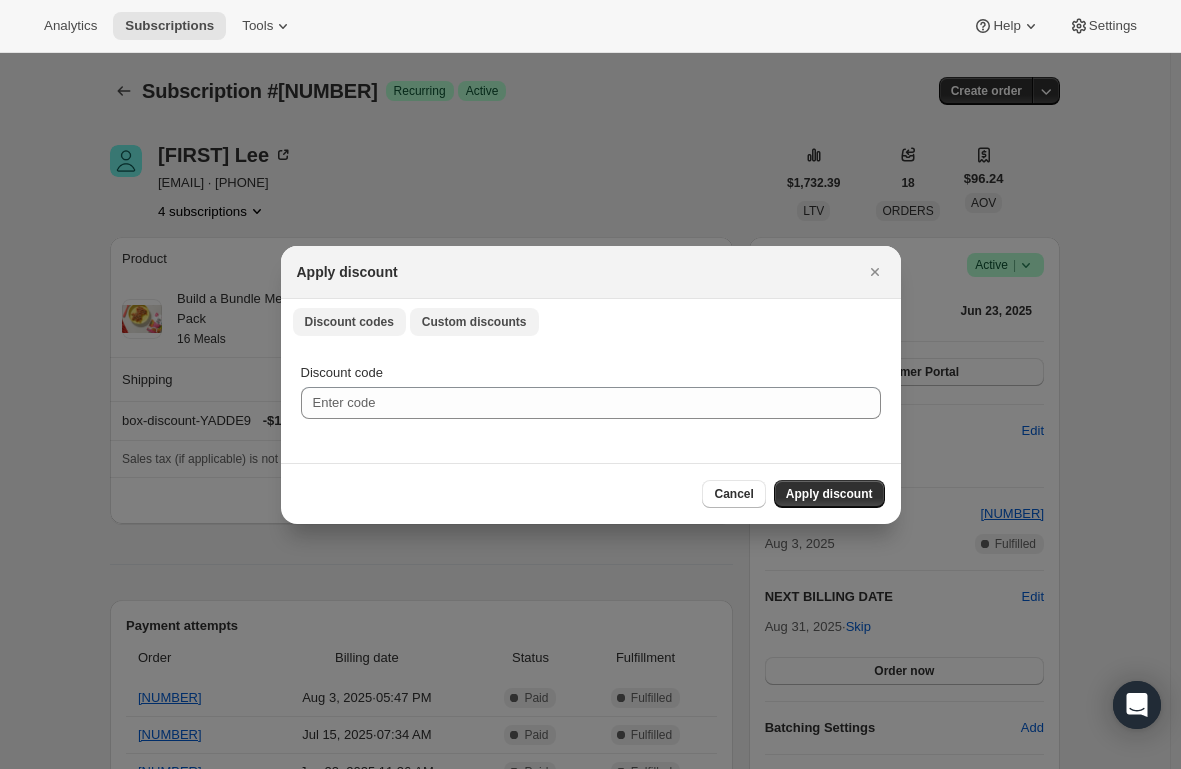click on "Custom discounts" at bounding box center [474, 322] 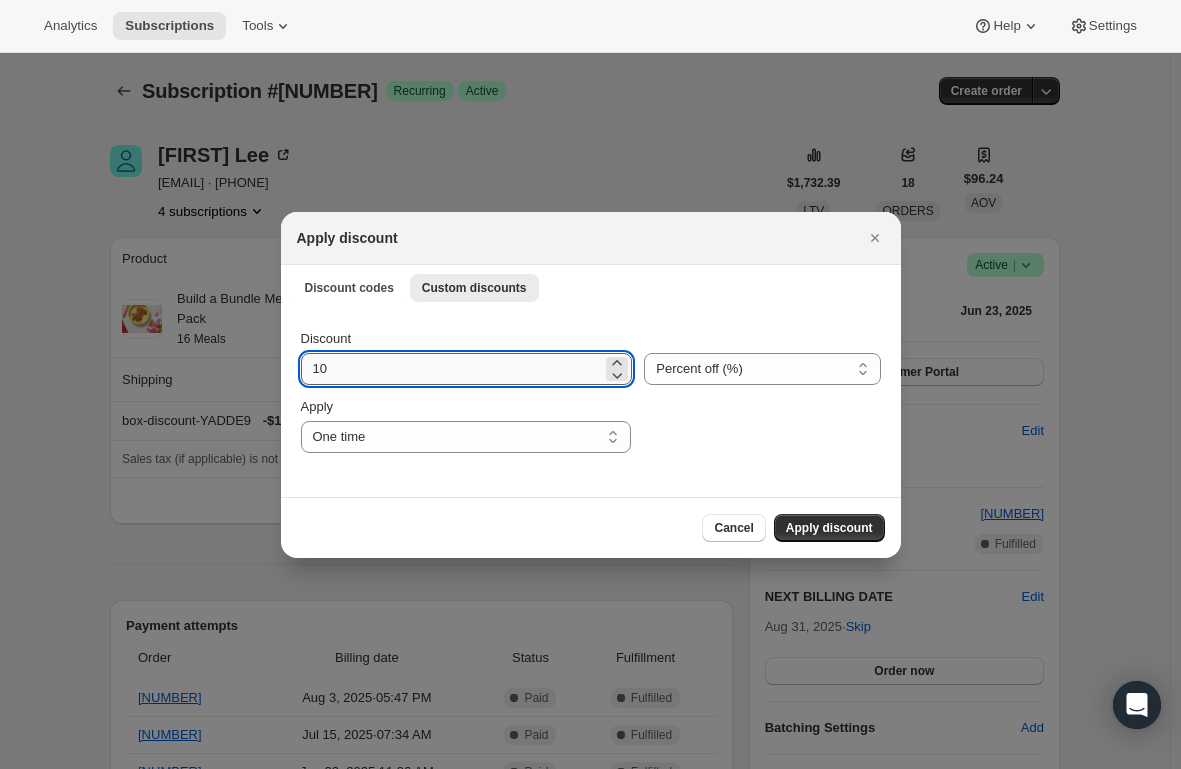 click on "10" at bounding box center (452, 369) 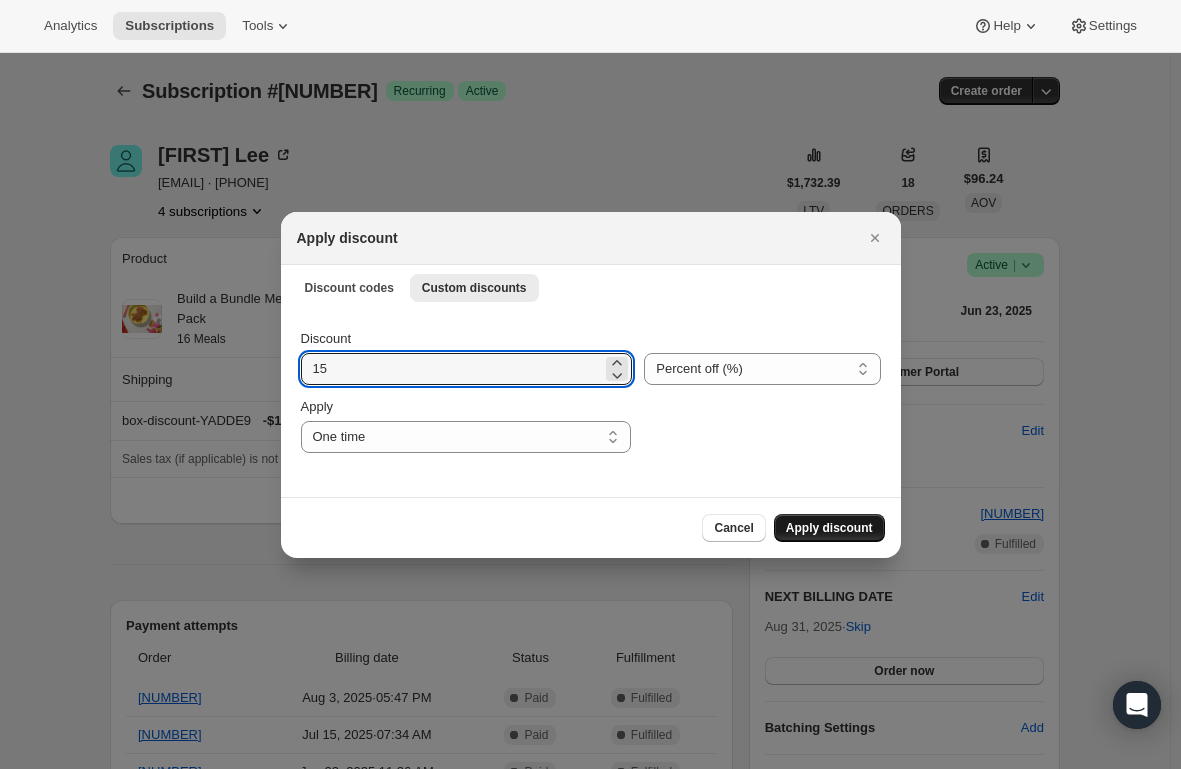 type on "15" 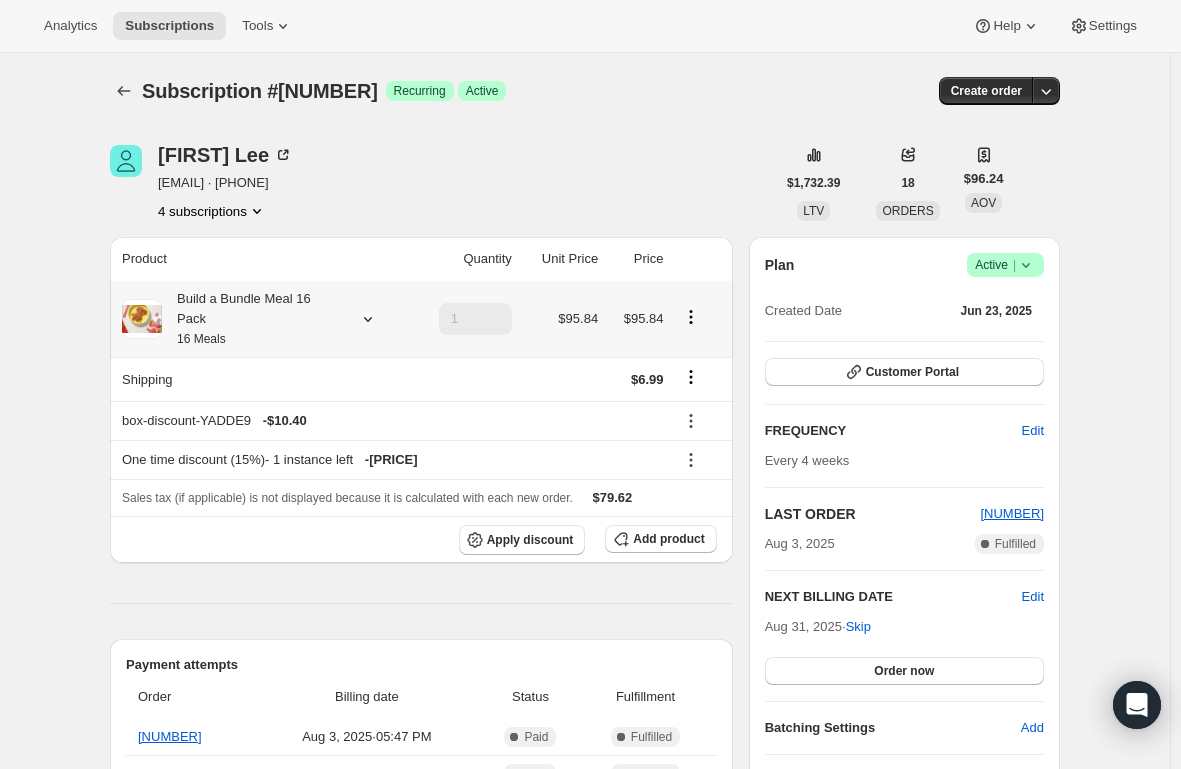 click on "Build a Bundle Meal 16 Pack 16 Meals" at bounding box center (252, 319) 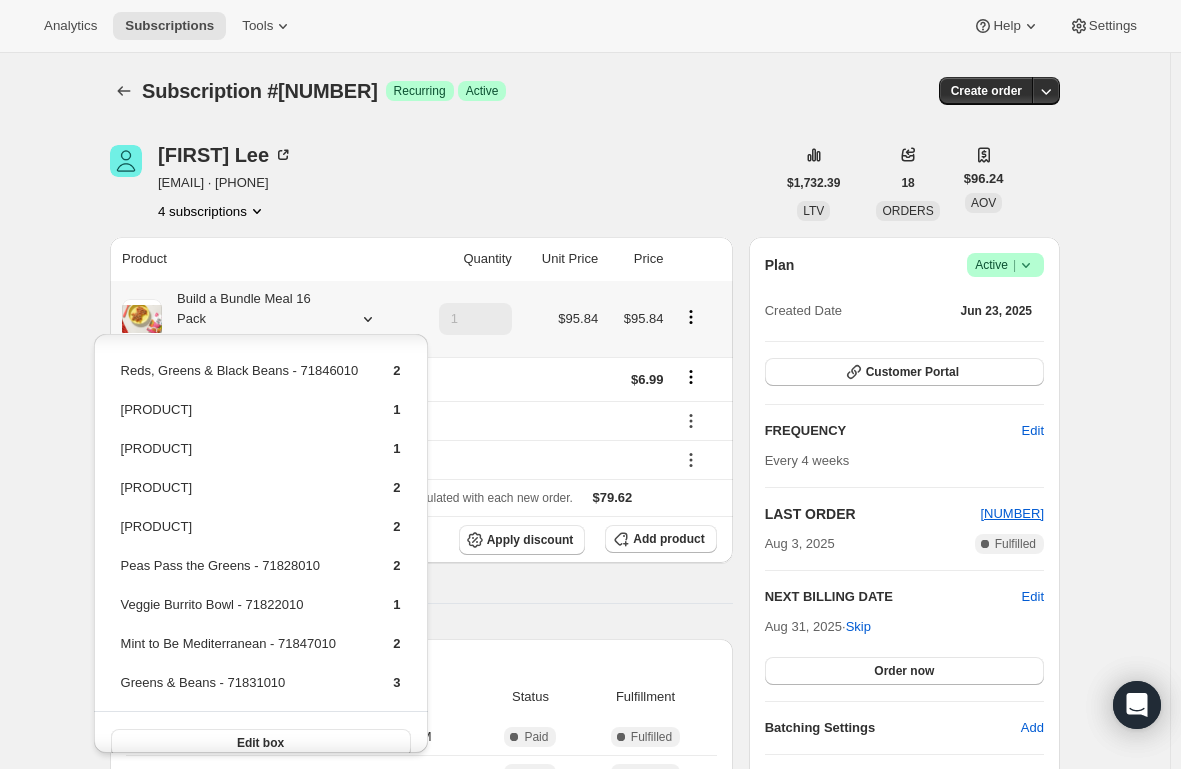 scroll, scrollTop: 21, scrollLeft: 0, axis: vertical 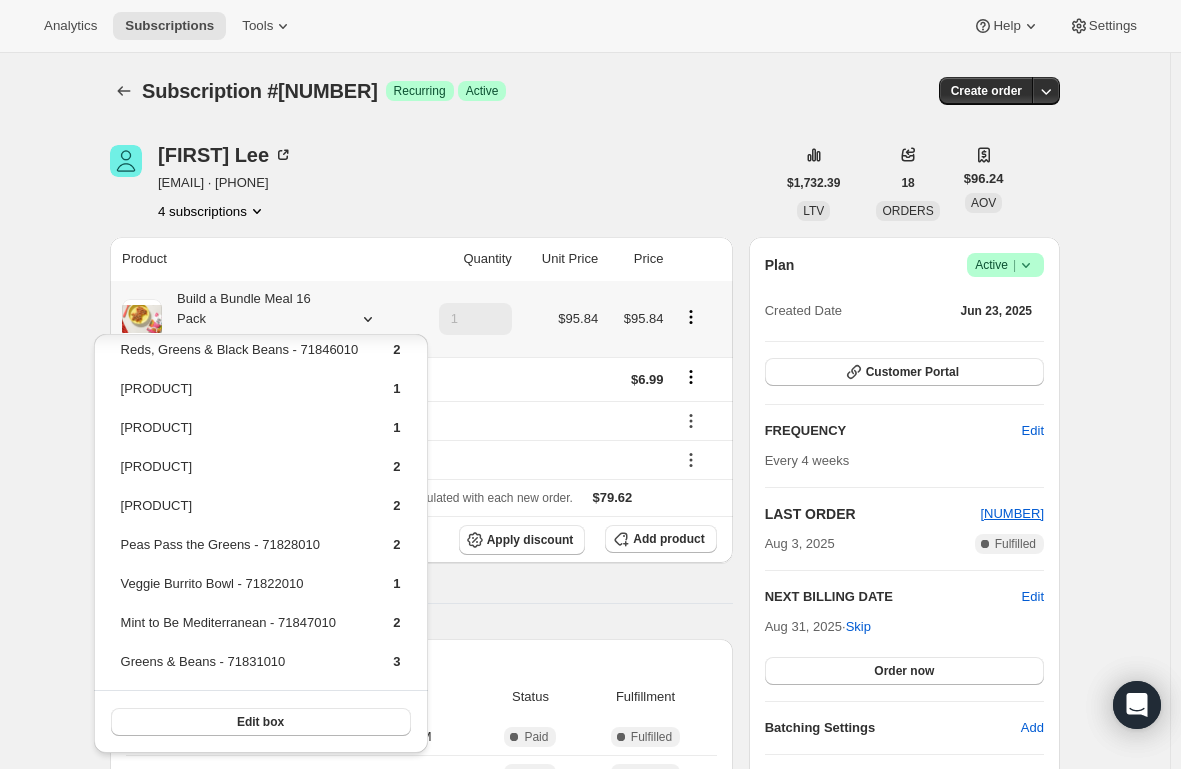 click on "[PRODUCT]" at bounding box center [240, 513] 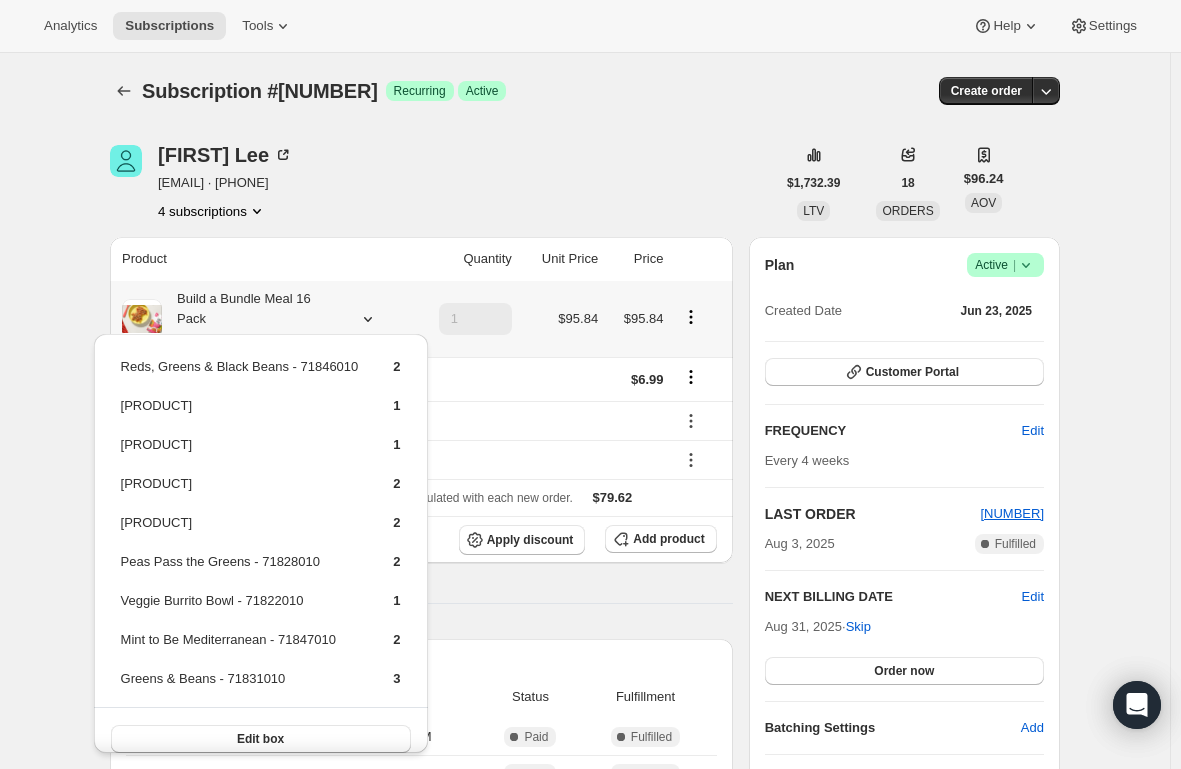 scroll, scrollTop: 0, scrollLeft: 0, axis: both 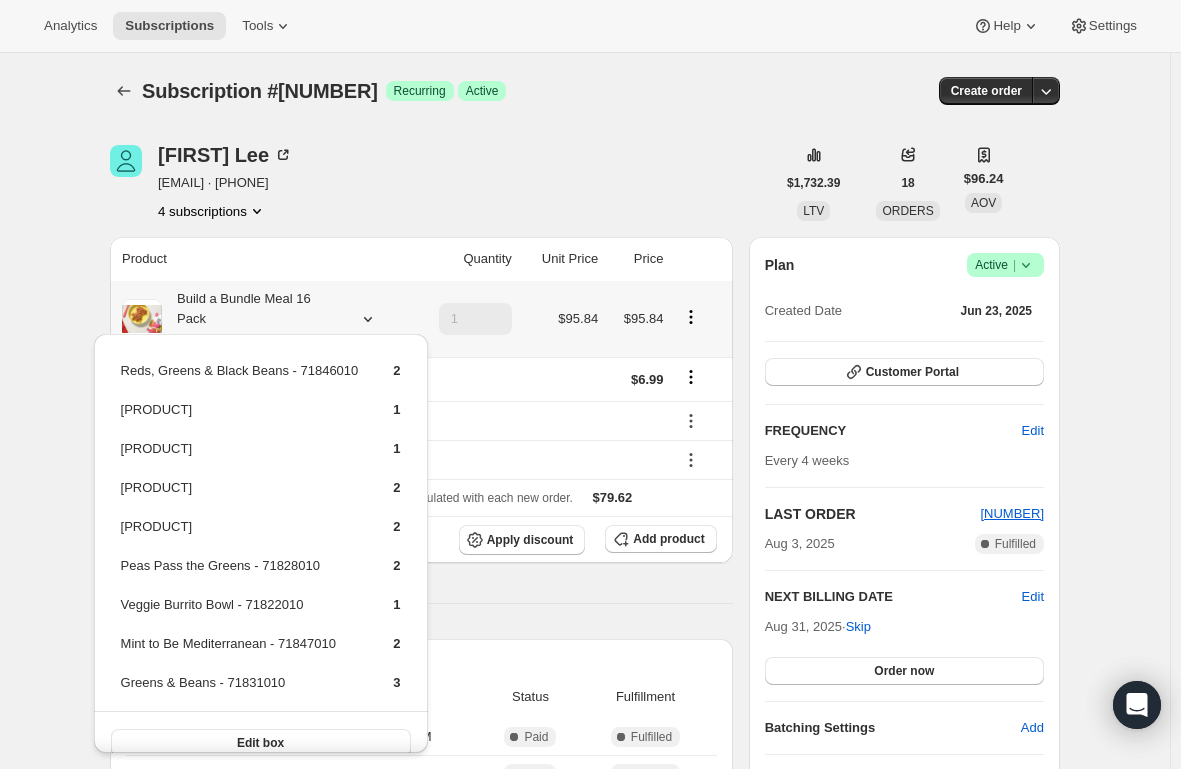 click on "Reds, Greens & Black Beans - 71846010" at bounding box center (240, 378) 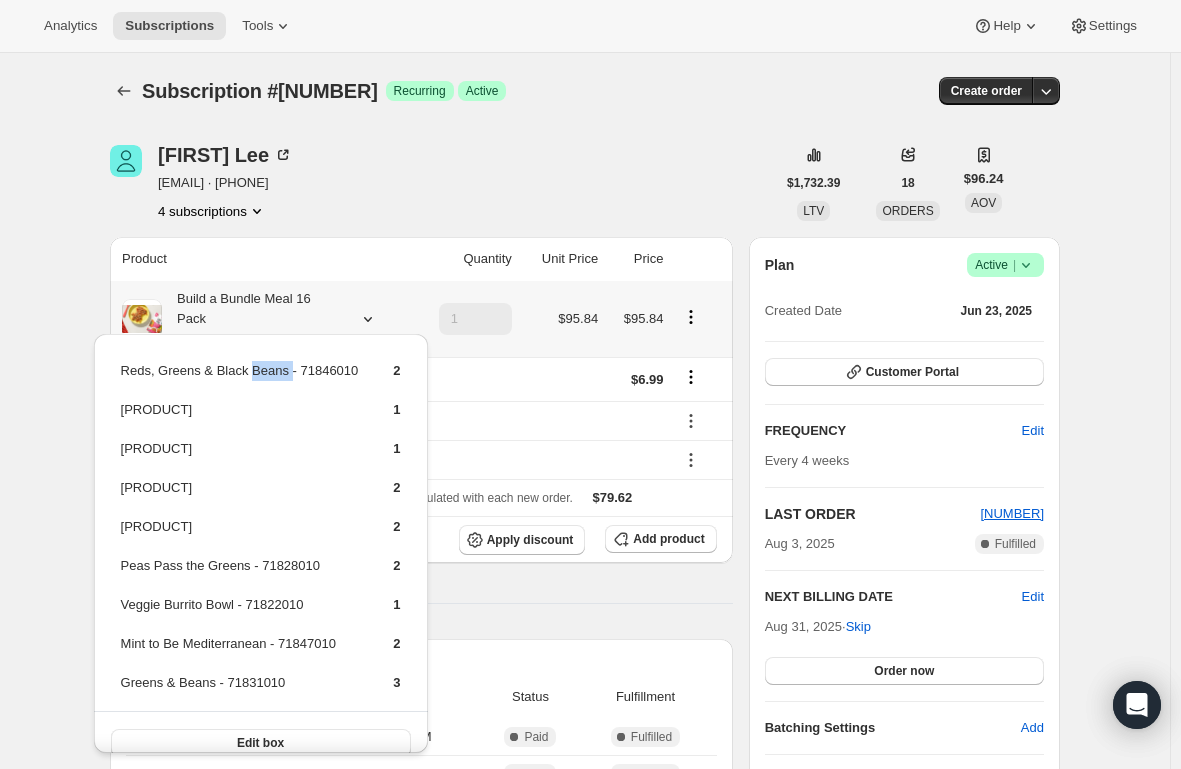 click on "Reds, Greens & Black Beans - 71846010" at bounding box center (240, 378) 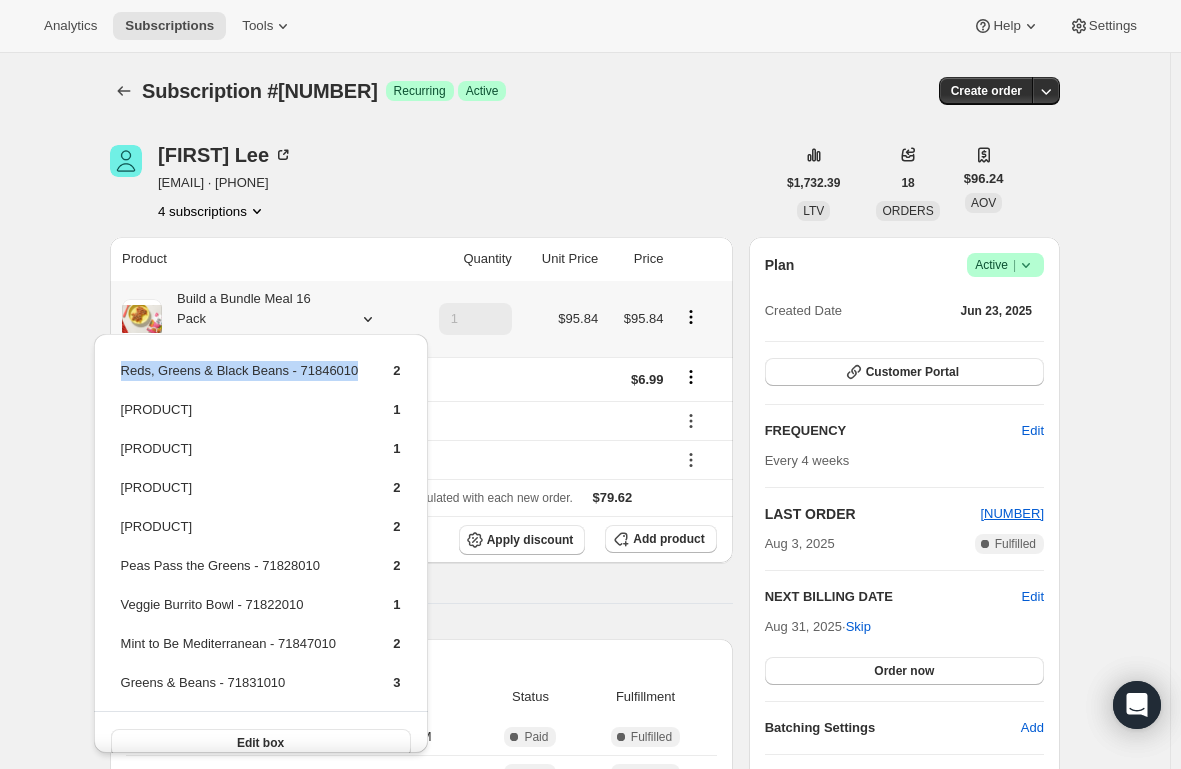 click on "Reds, Greens & Black Beans - 71846010" at bounding box center [240, 378] 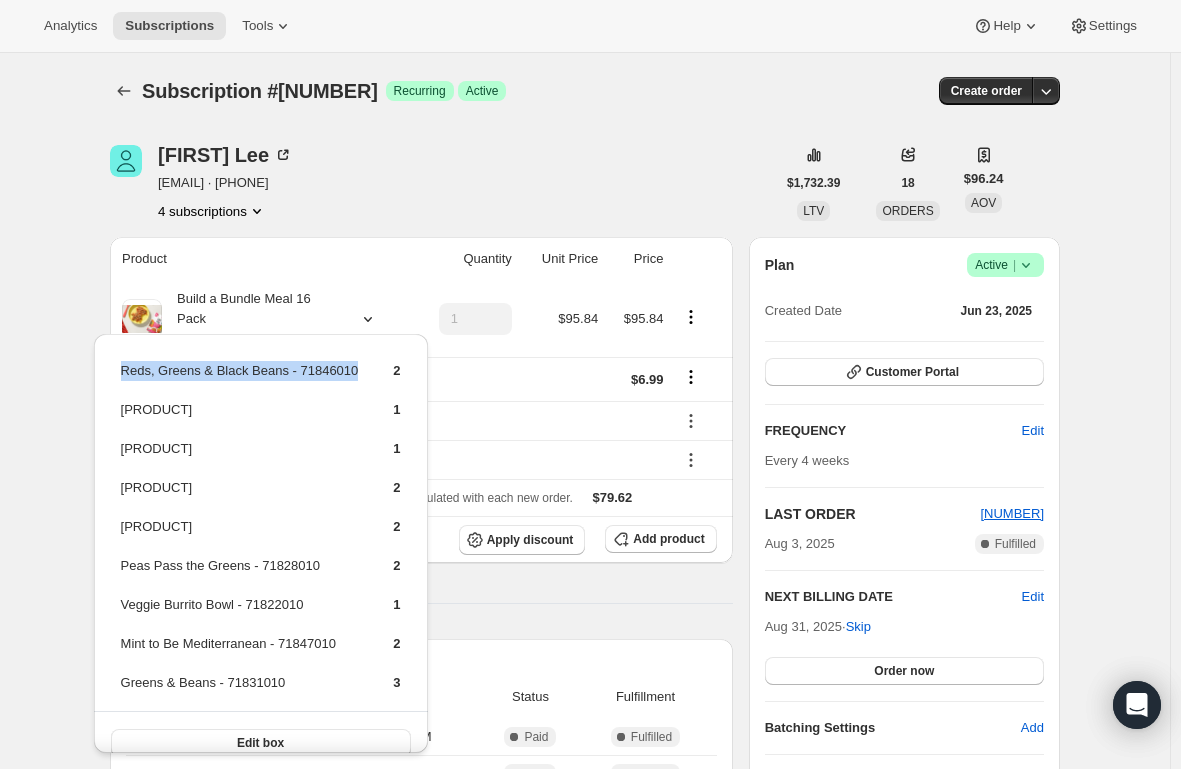 click on "[FIRST] [LAST] added 15% discount via Admin, which will apply to the next order. 10:12 AM Aug 3, 2025 Order processed successfully. View order 05:47 PM Mixed Berry Coconut Milk Yogurt Alternative (REWARD) (one-time) removed from subscription via Awtomic application. 05:48 PM [FIRST] [LAST] initiated an order with "Order now" from Customer Portal. 05:47 PM 05:47 PM 05:47 PM 05:47 PM New box selection Previous box selection" at bounding box center (421, 1249) 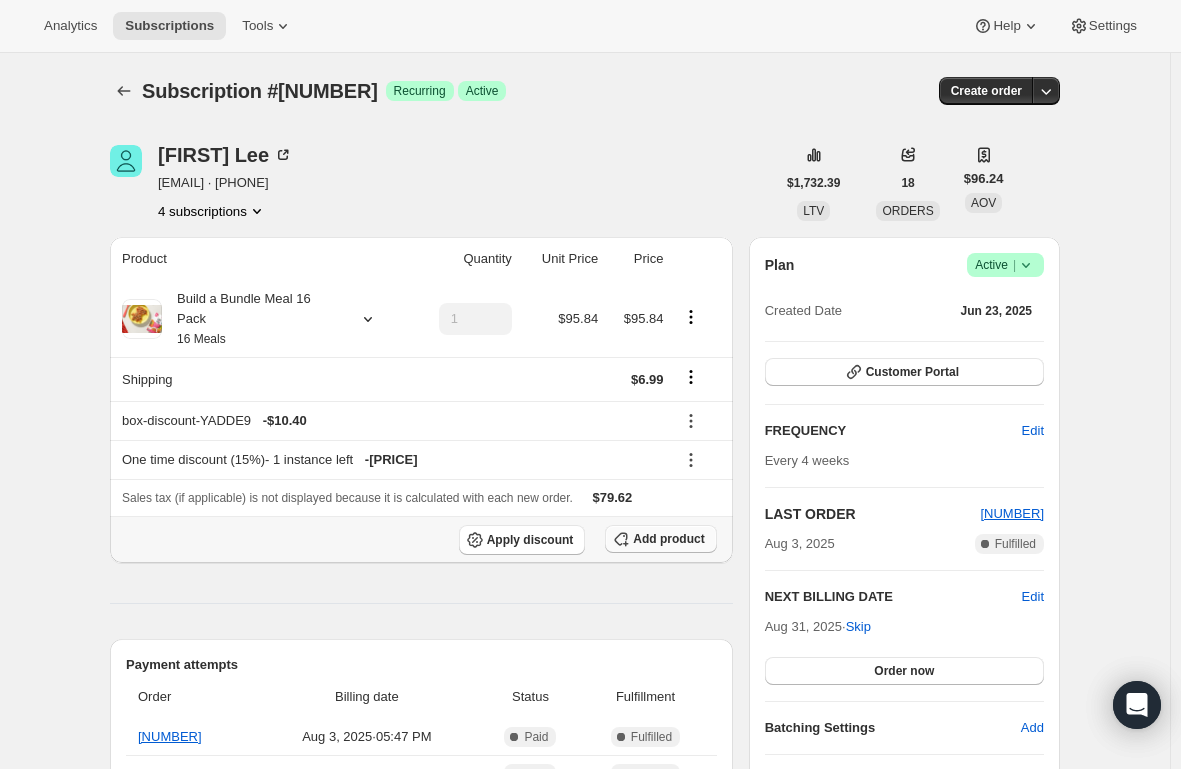 click on "Add product" at bounding box center (660, 539) 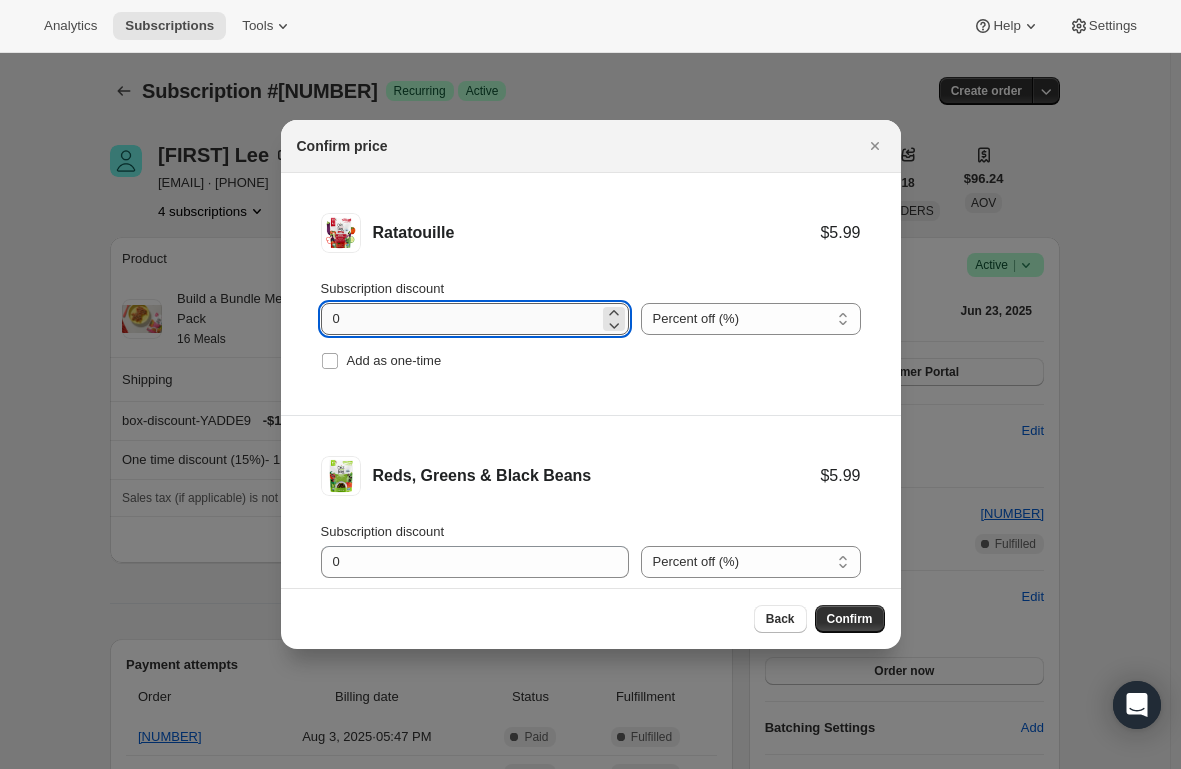 click on "0" at bounding box center (460, 319) 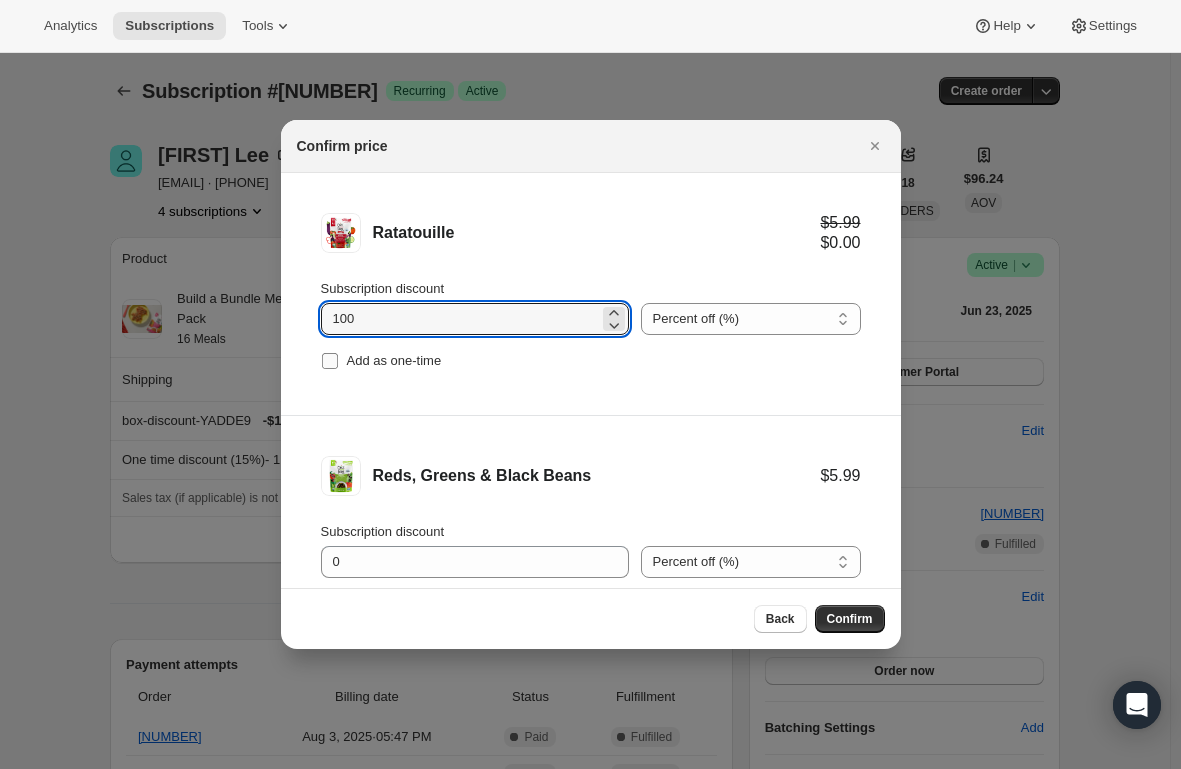 type on "100" 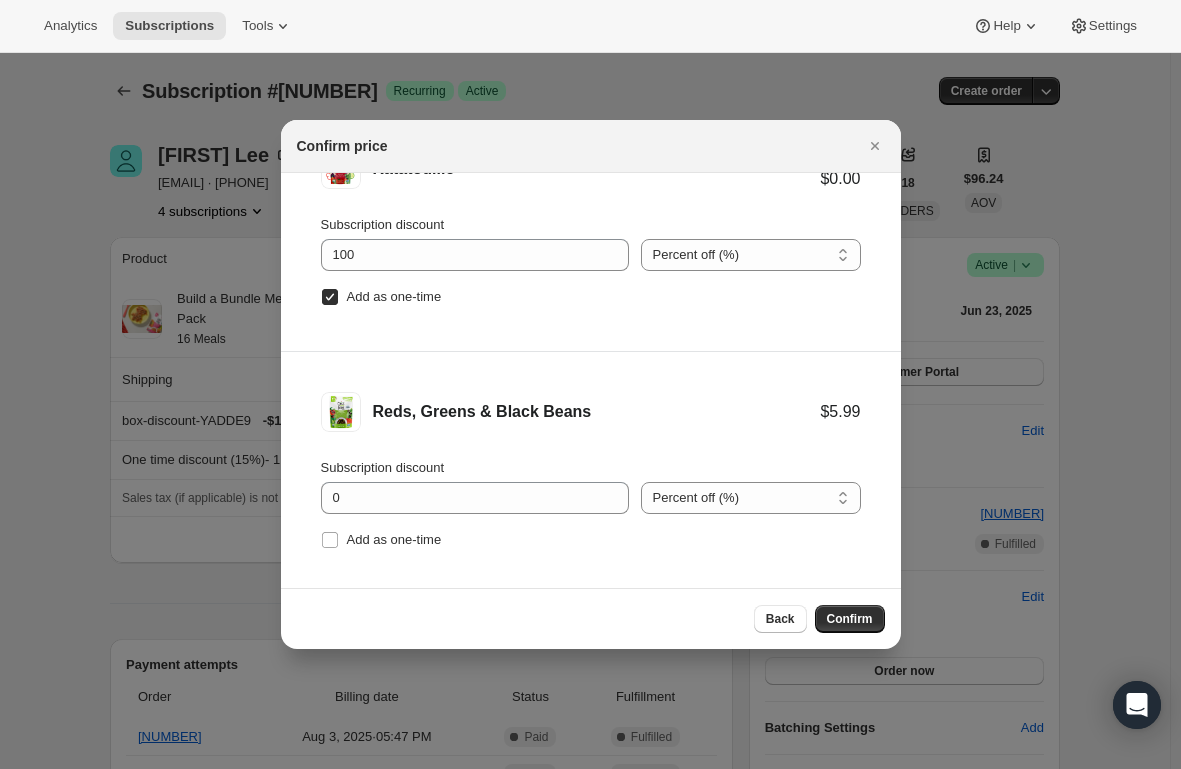 scroll, scrollTop: 83, scrollLeft: 0, axis: vertical 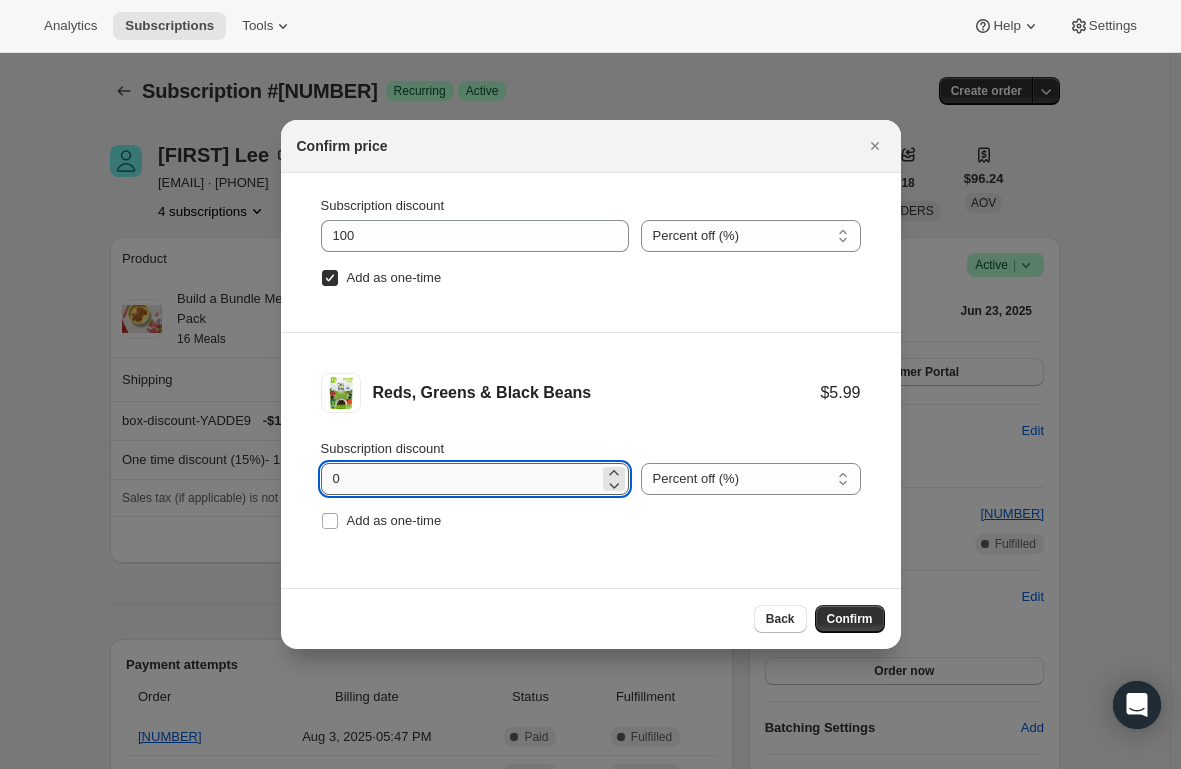 click on "0" at bounding box center [460, 479] 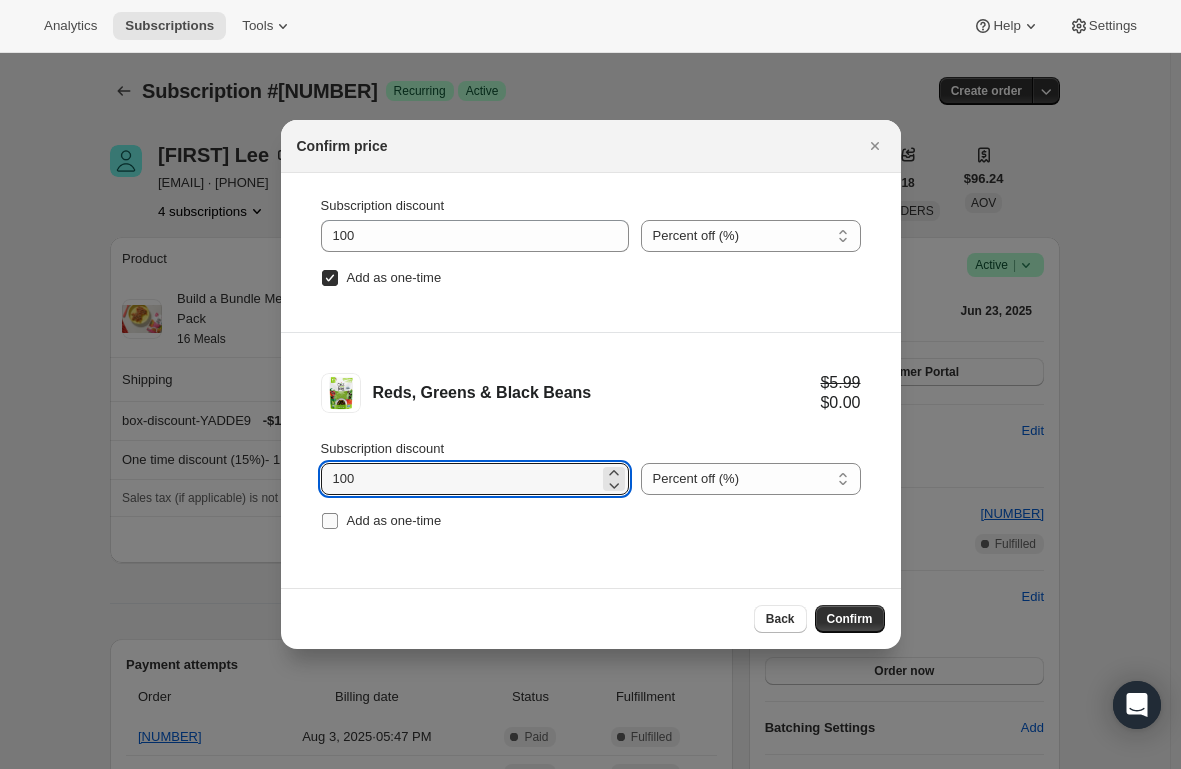 type on "100" 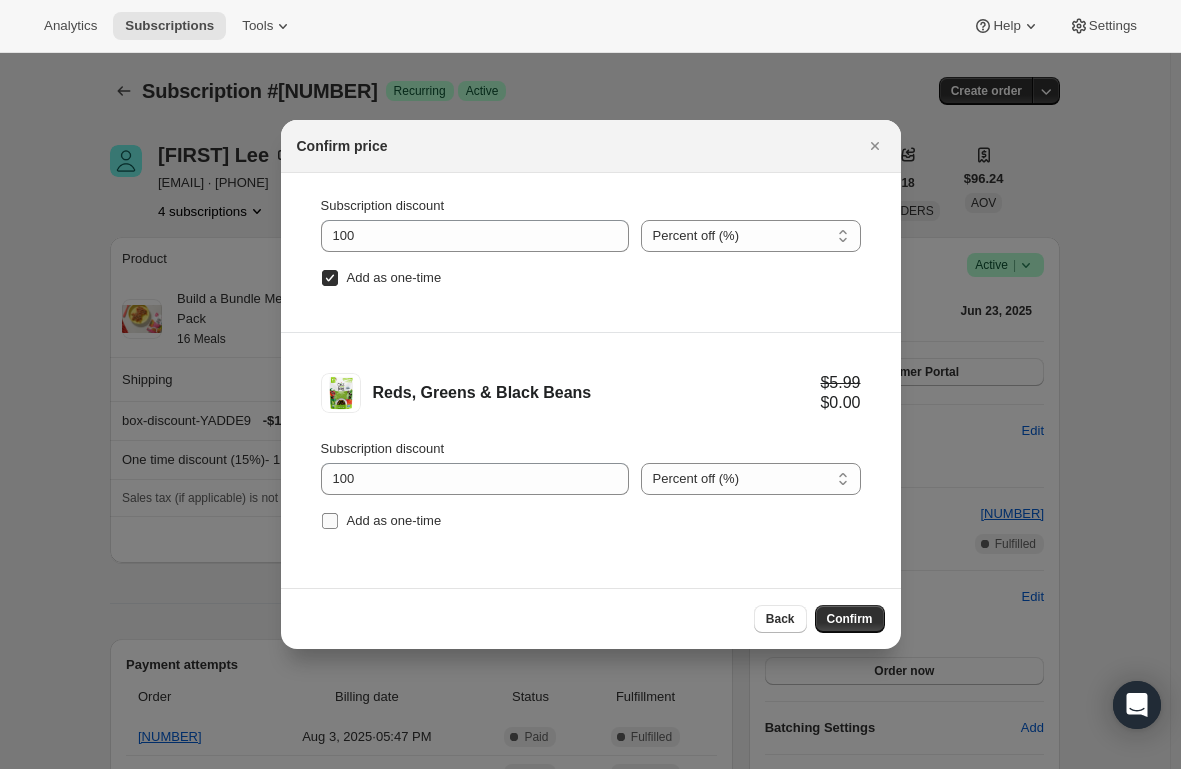 click on "Add as one-time" at bounding box center (330, 521) 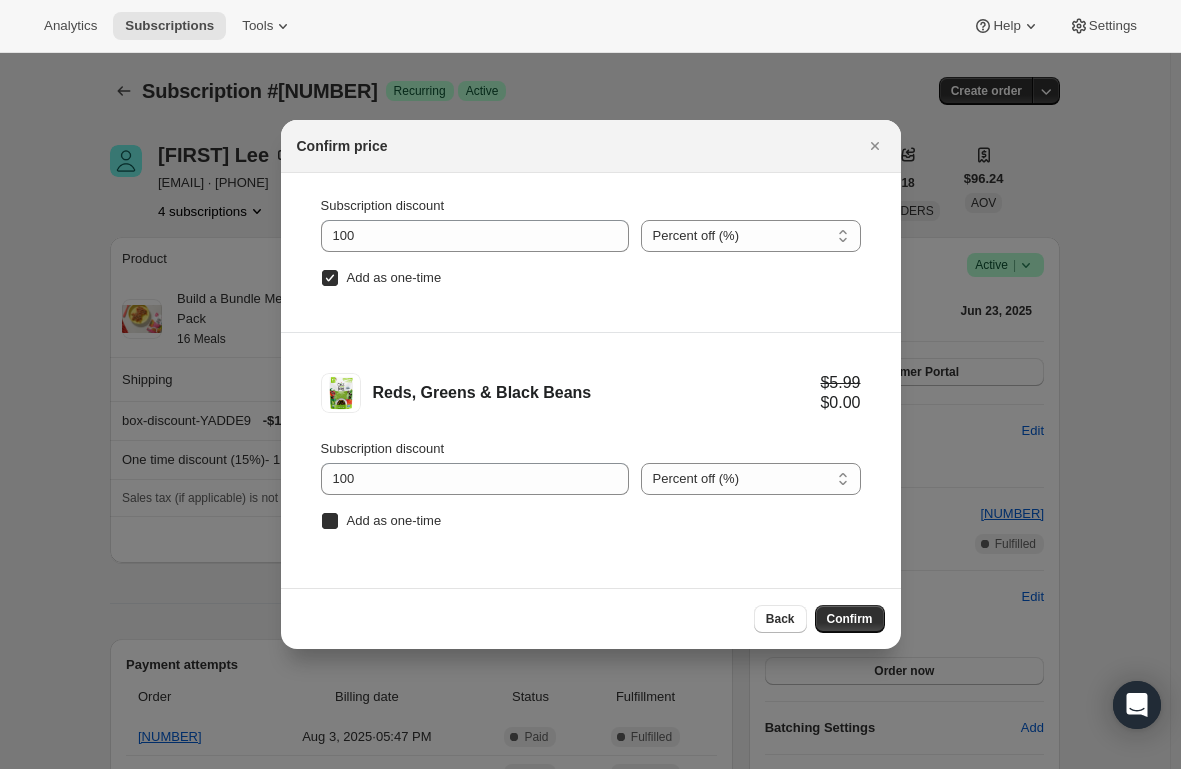 checkbox on "true" 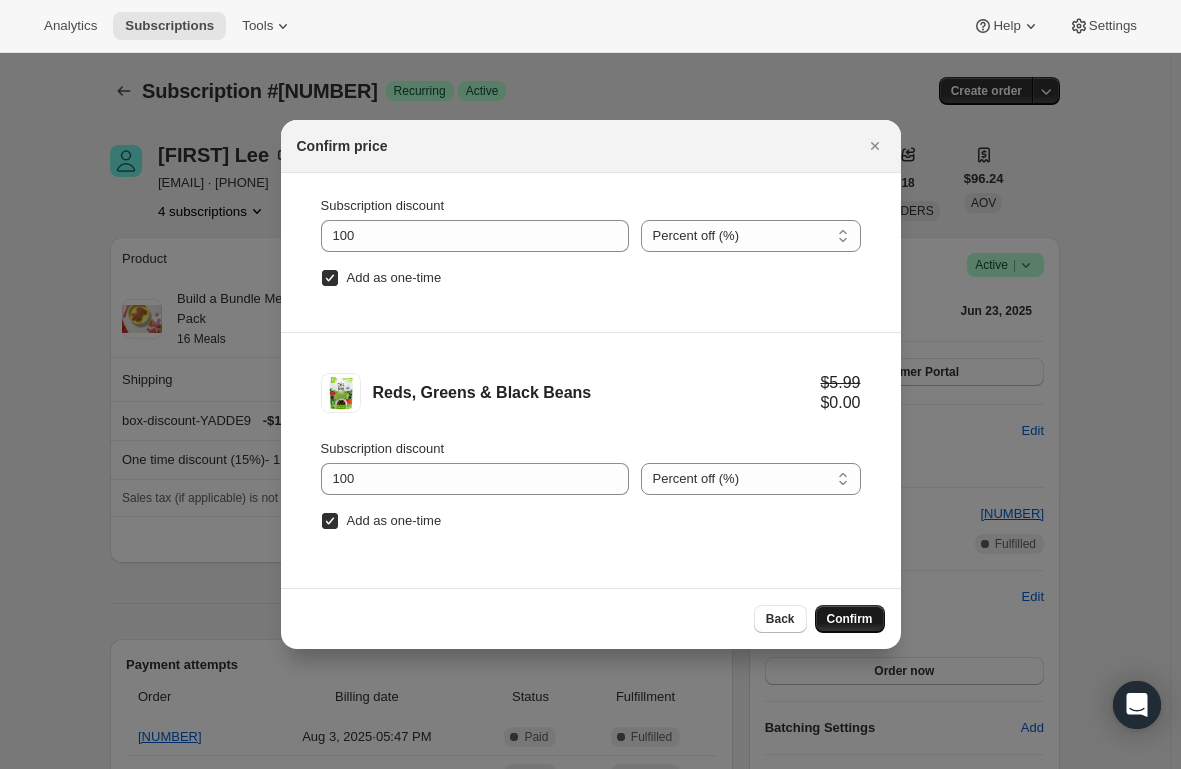 click on "Confirm" at bounding box center (850, 619) 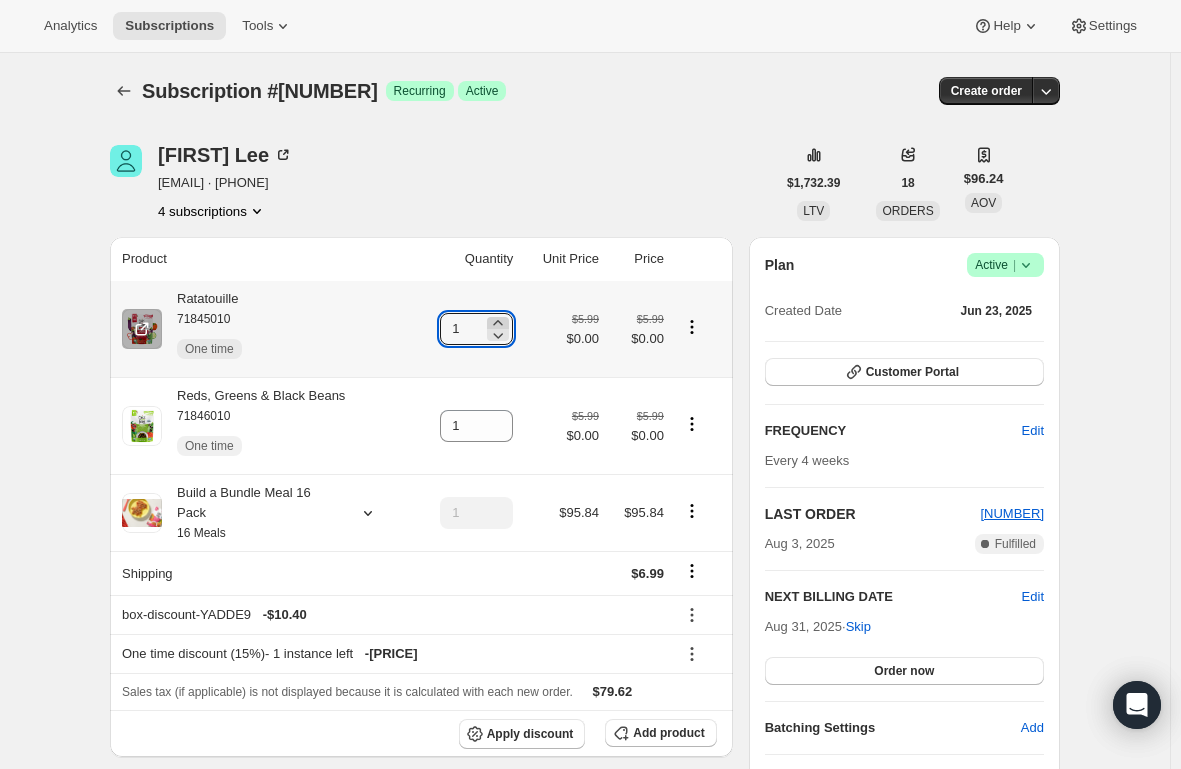 click 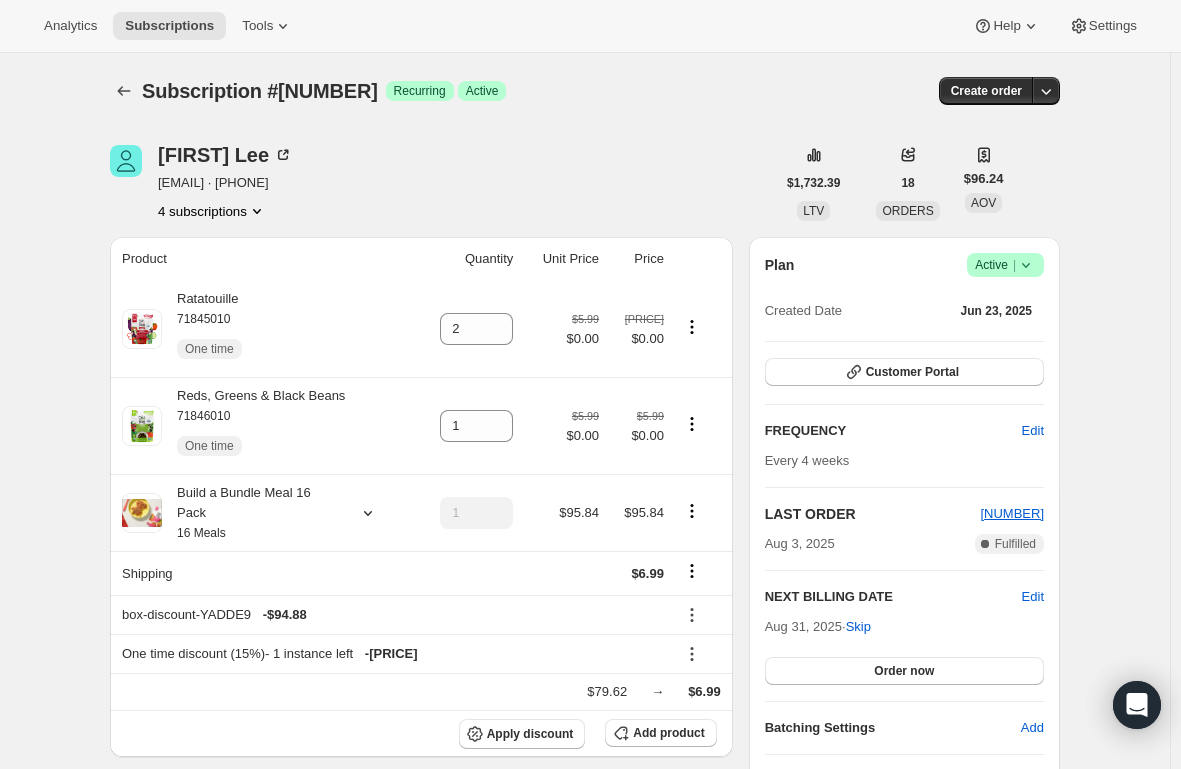 click on "Subscription #[NUMBER]. This page is ready Subscription #[NUMBER] Success Recurring Success Active Create order [FIRST] [LAST] [EMAIL] · [PHONE] 4 subscriptions [PRICE] LTV 18 ORDERS [PRICE] AOV Product Quantity Unit Price Price Ratatouille 71845010 One time 2 $5.99 $0.00 $11.98 $0.00 Reds, Greens & Black Beans 71846010 One time 1 $5.99 $0.00 $5.99 $0.00 Build a Bundle Meal 16 Pack 16 Meals 1 $95.84 $95.84 Shipping $6.99 box-discount-YADDE9 - $94.88 One time discount (15%) - 1 instance left - $129.38 $79.62 → $6.99 Apply discount Add product Payment attempts Order Billing date Status Fulfillment 883161 Aug 3, 2025 · 05:47 PM Complete Paid Complete Fulfilled 872981 Jul 15, 2025 · 07:34 AM Complete Paid Complete Fulfilled 860909 Jun 23, 2025 · 11:36 AM Complete Paid Complete Fulfilled Timeline Aug 7, 2025 [FIRST] [LAST] added 1 Ratatouille - 71845010 (One-time) and 1 Reds, Greens & Black Beans - 71846010 (One-time) via Admin. 10:13 AM 10:12 AM Aug 3, 2025 to |" at bounding box center (585, 1320) 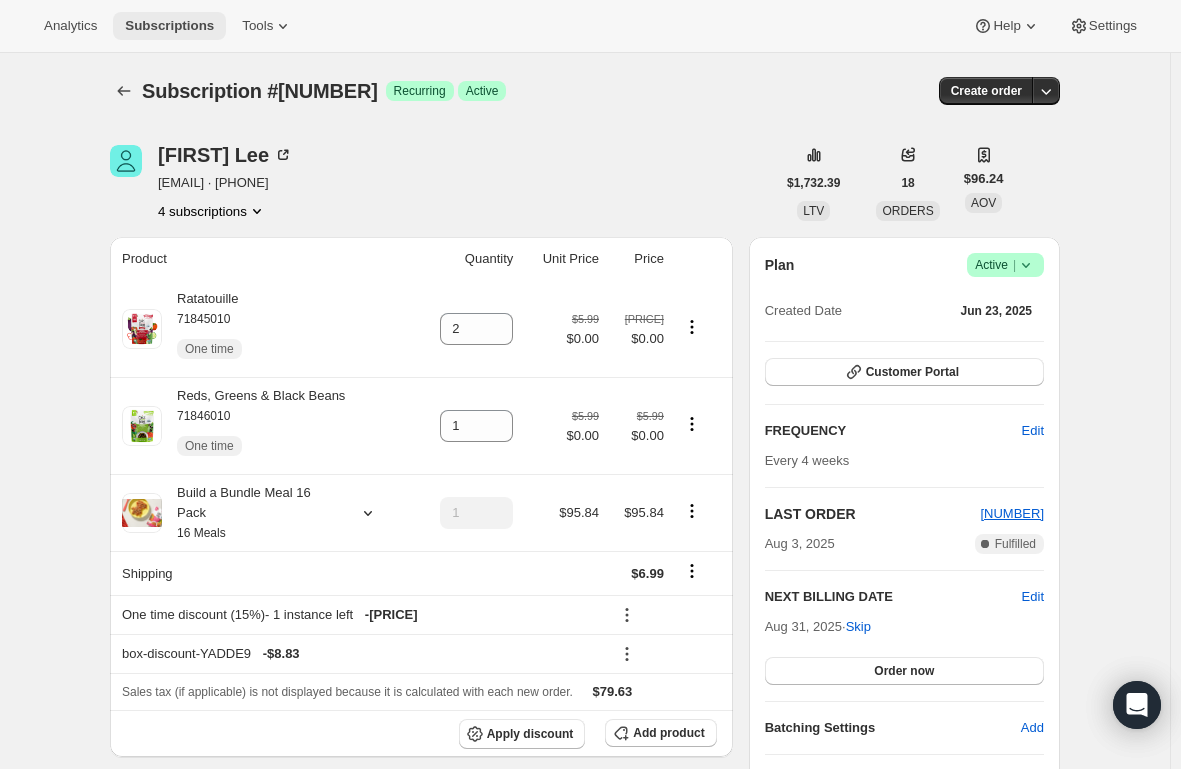 click on "Subscriptions" at bounding box center (169, 26) 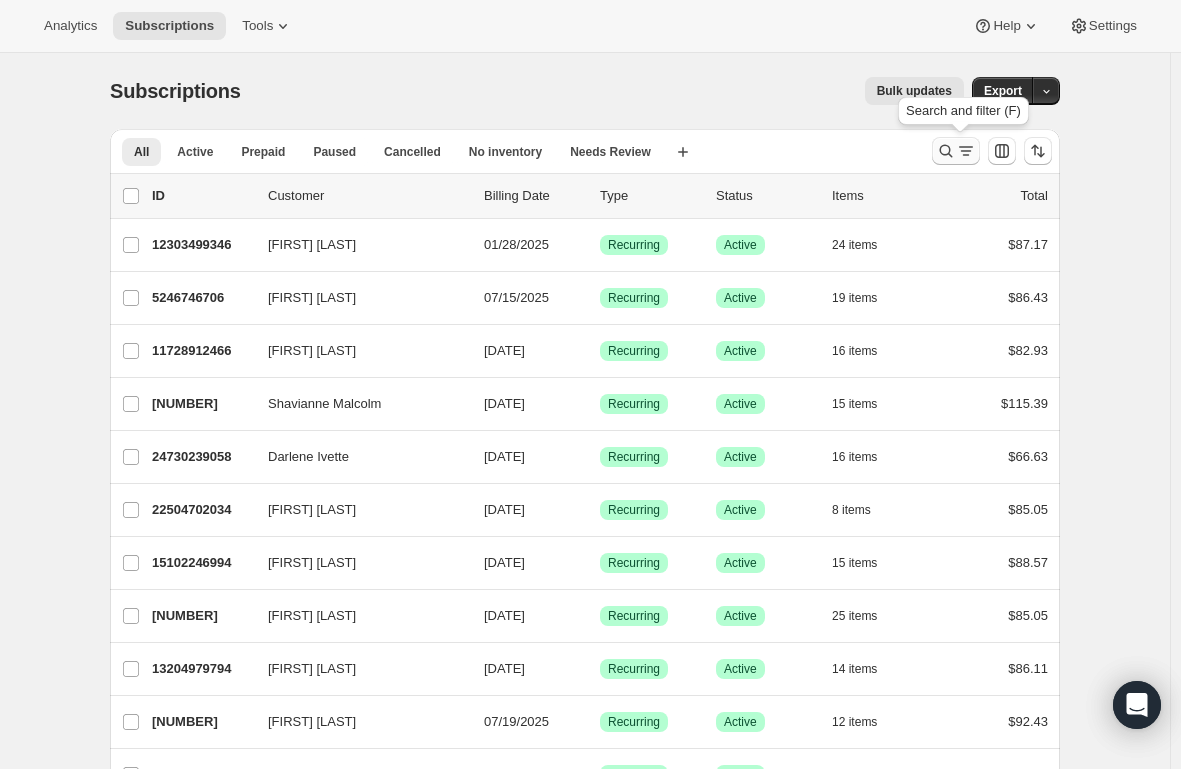 click 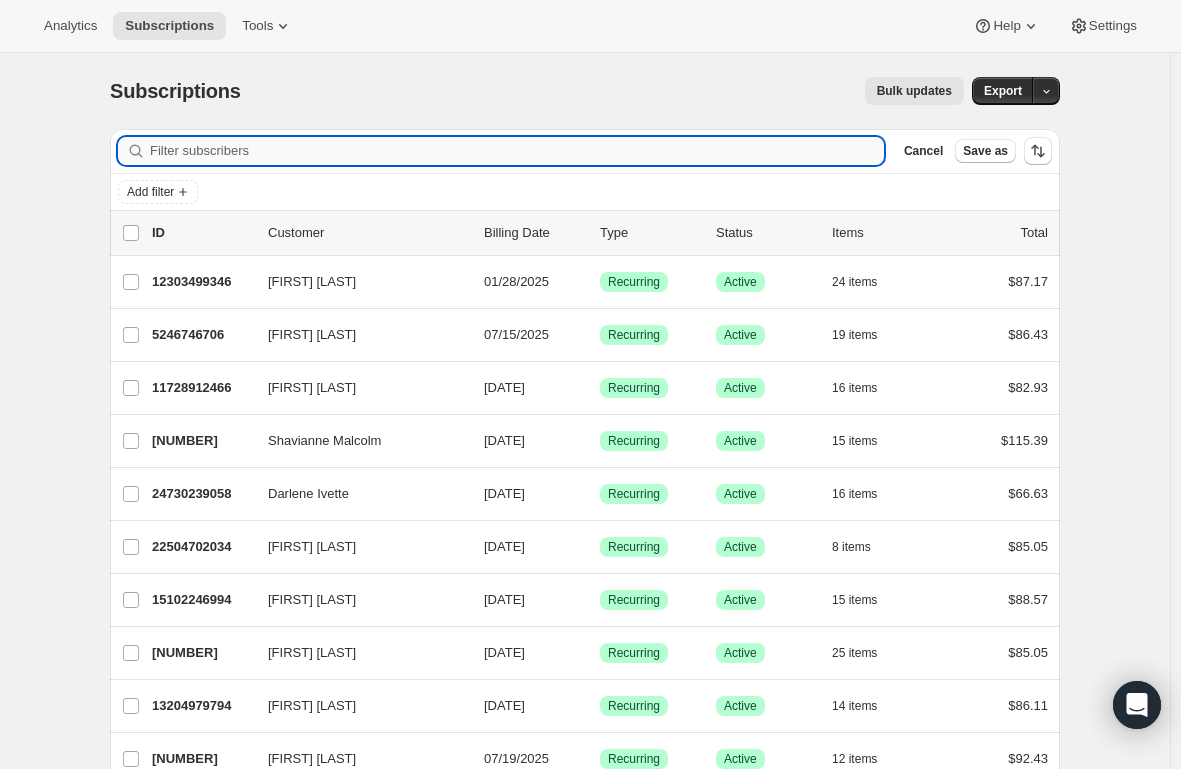 click on "Filter subscribers" at bounding box center (517, 151) 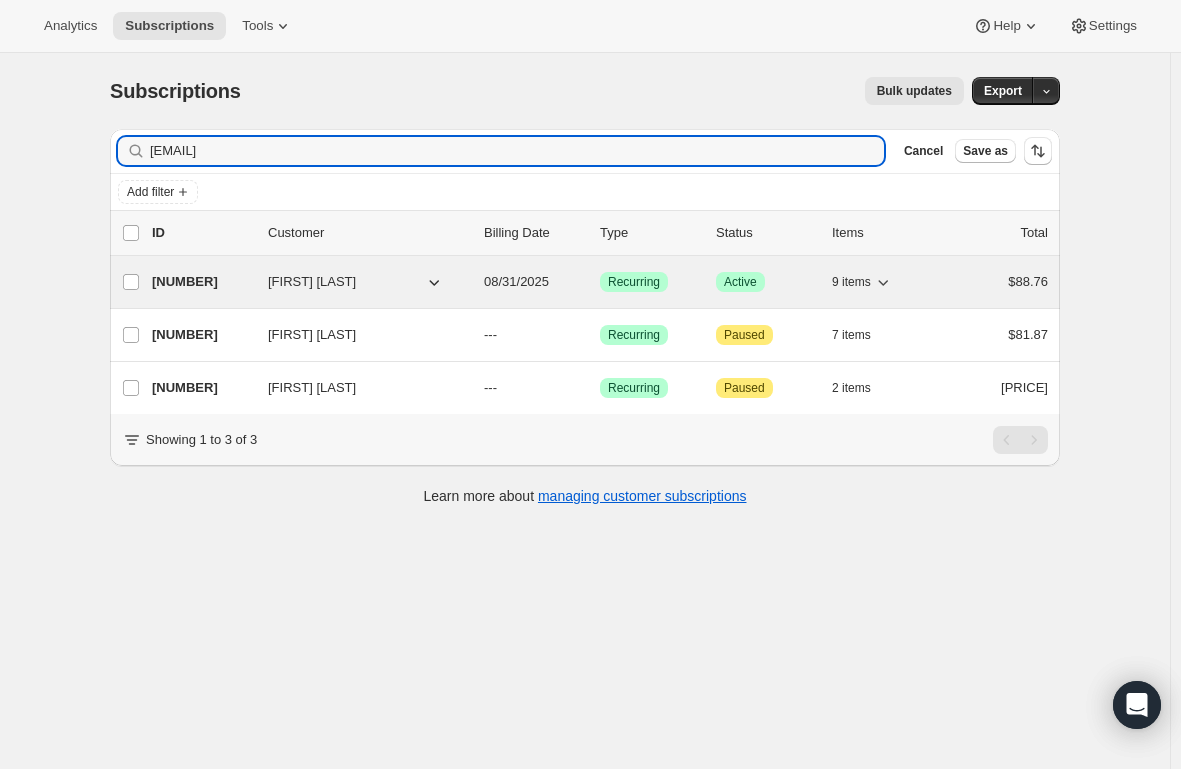 type on "[EMAIL]" 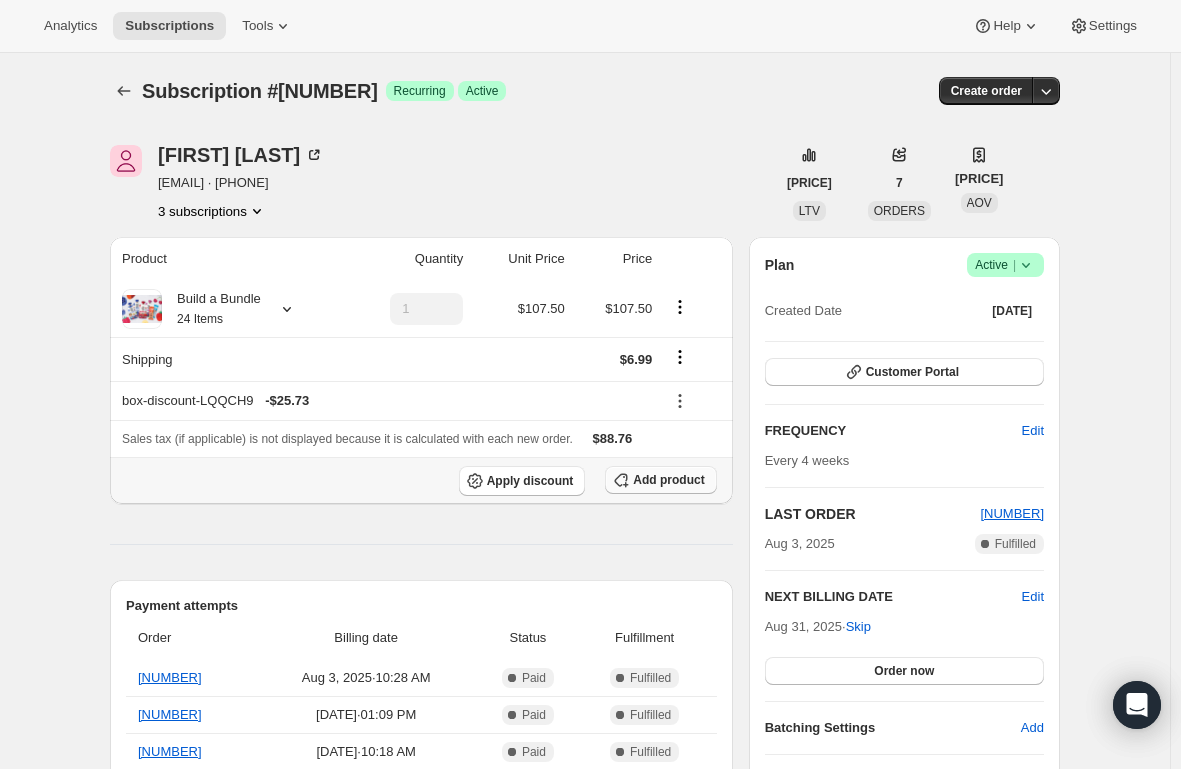 click on "Add product" at bounding box center [668, 480] 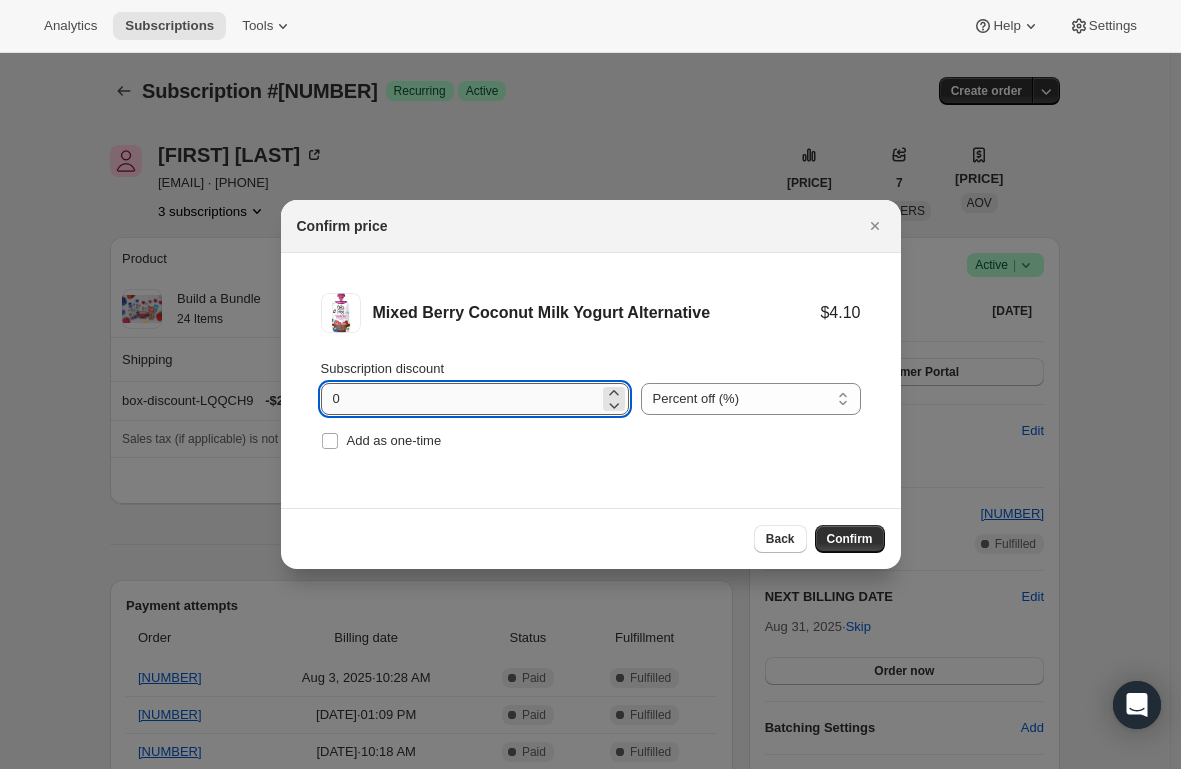 click on "0" at bounding box center [460, 399] 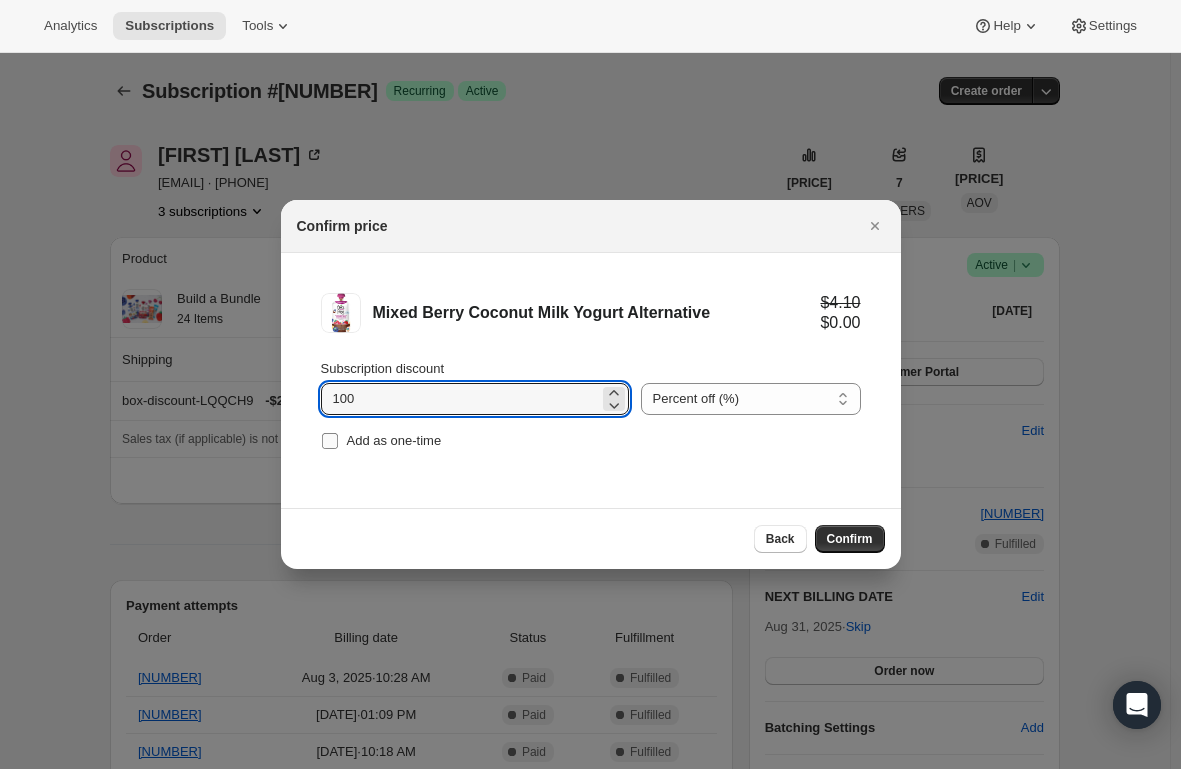 type on "100" 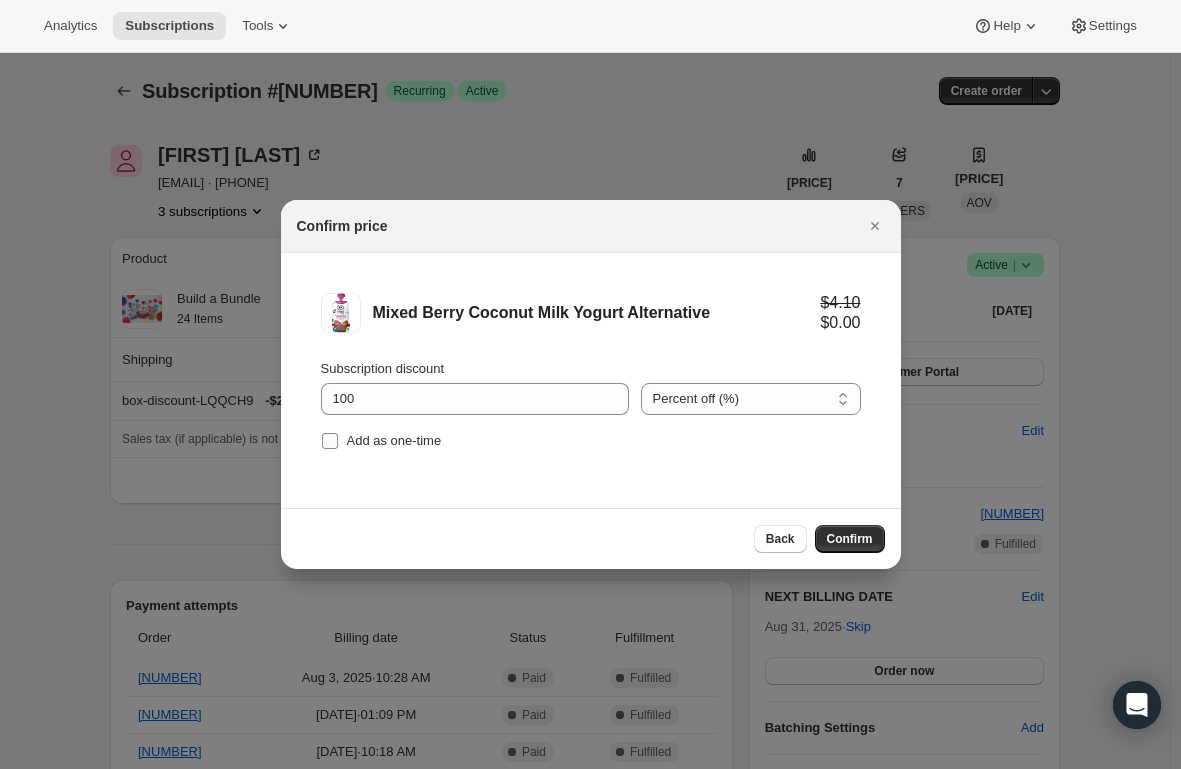 click on "Add as one-time" at bounding box center (330, 441) 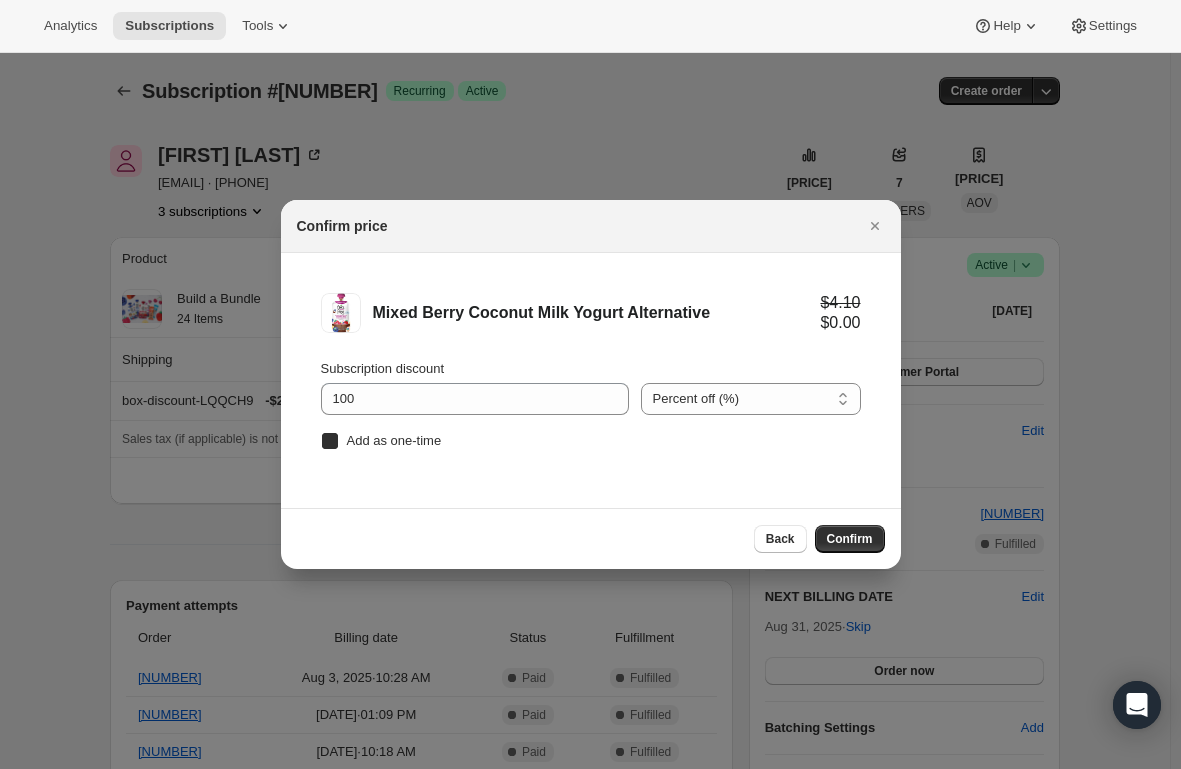 checkbox on "true" 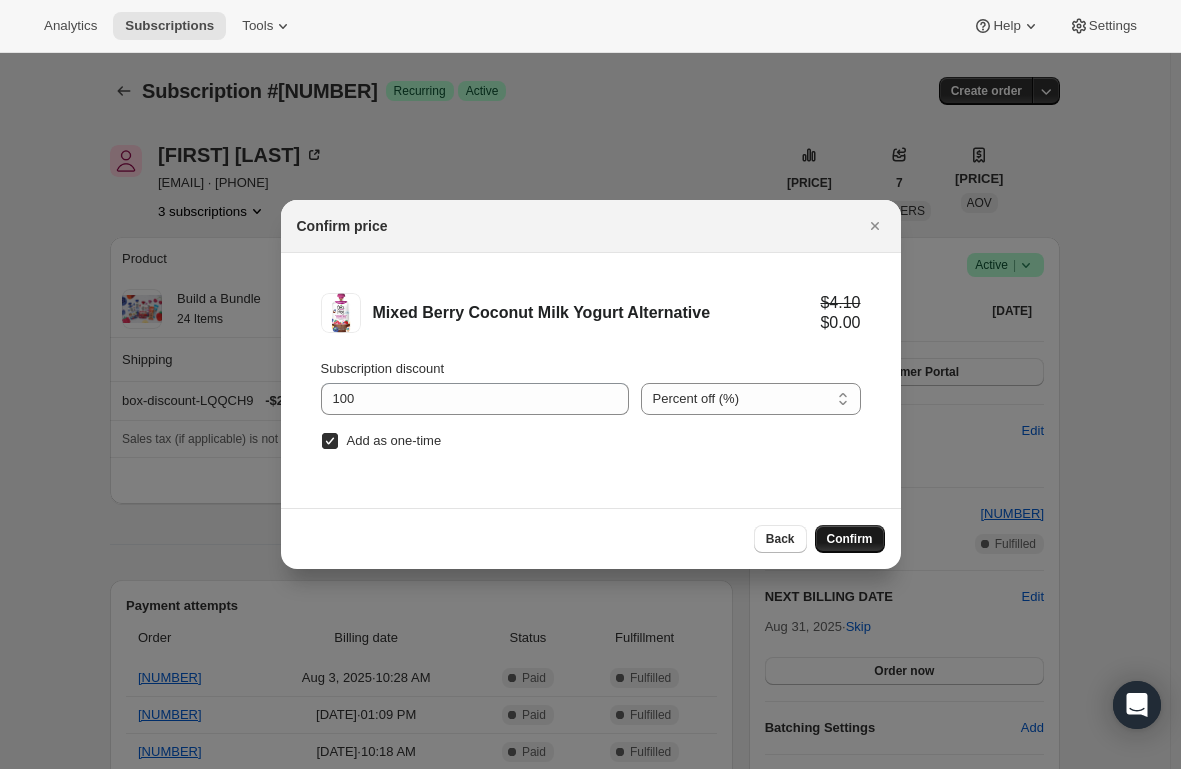 click on "Confirm" at bounding box center [850, 539] 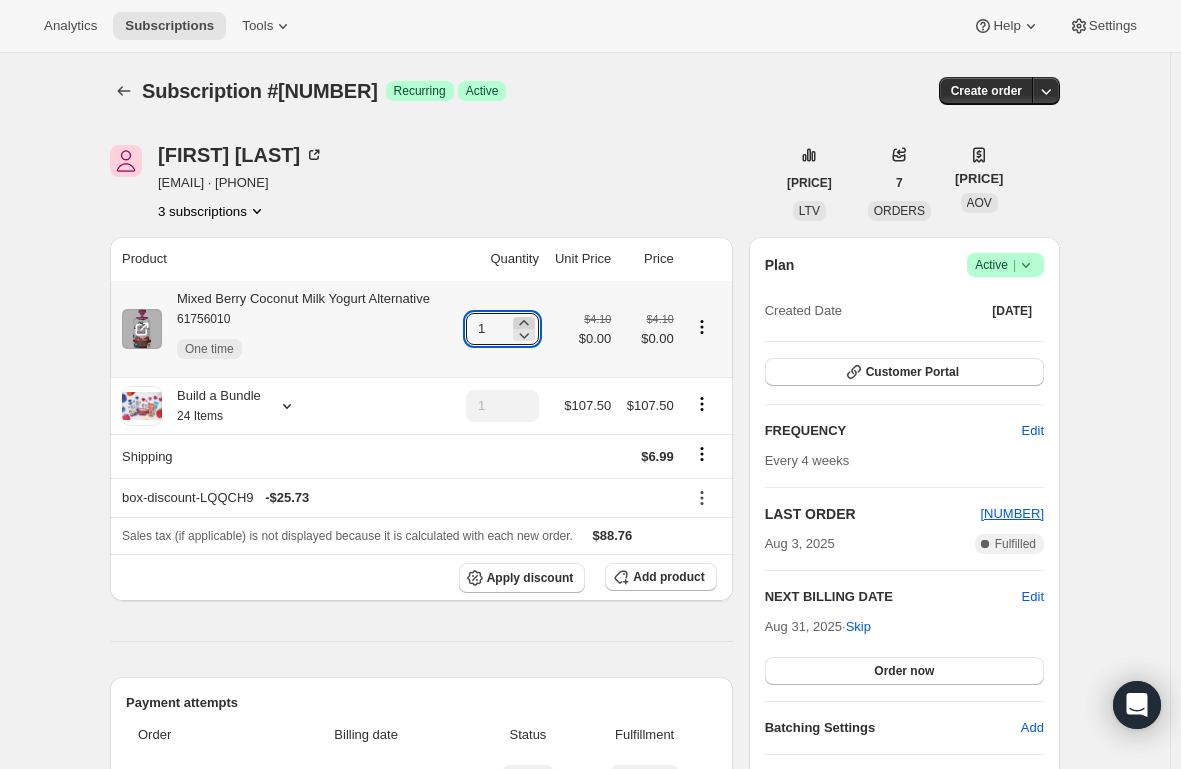 click 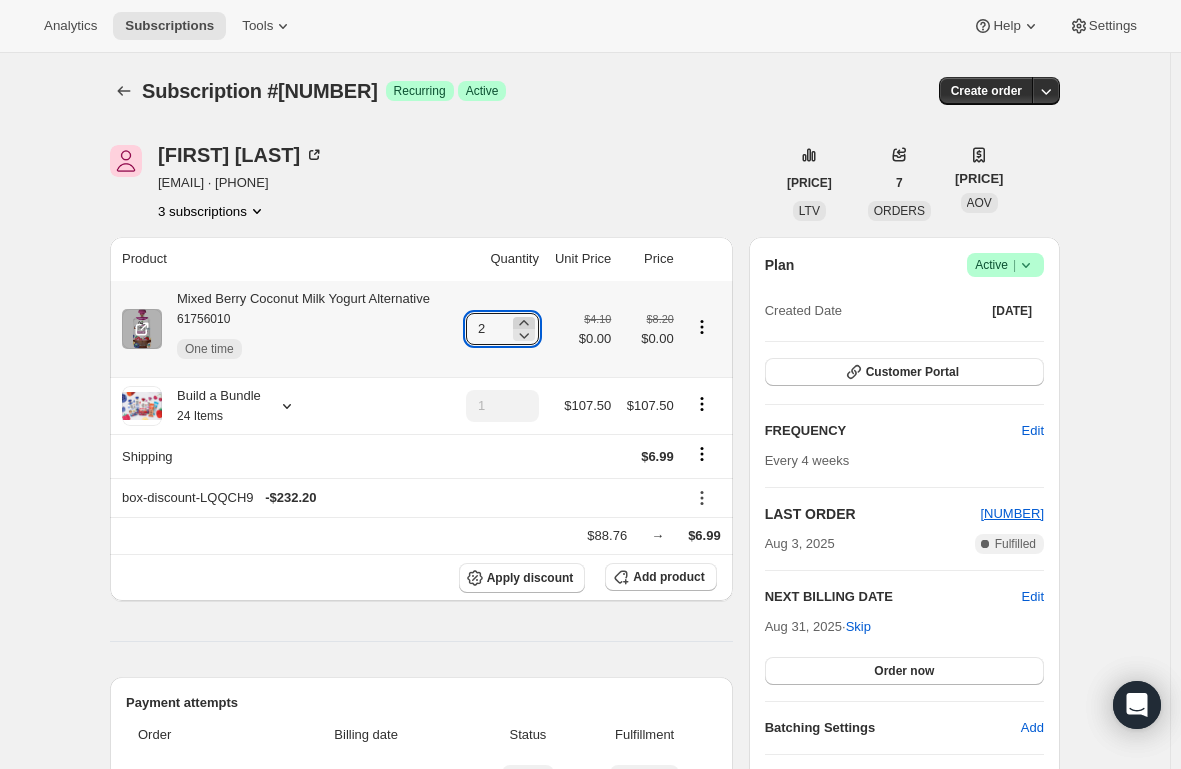 click 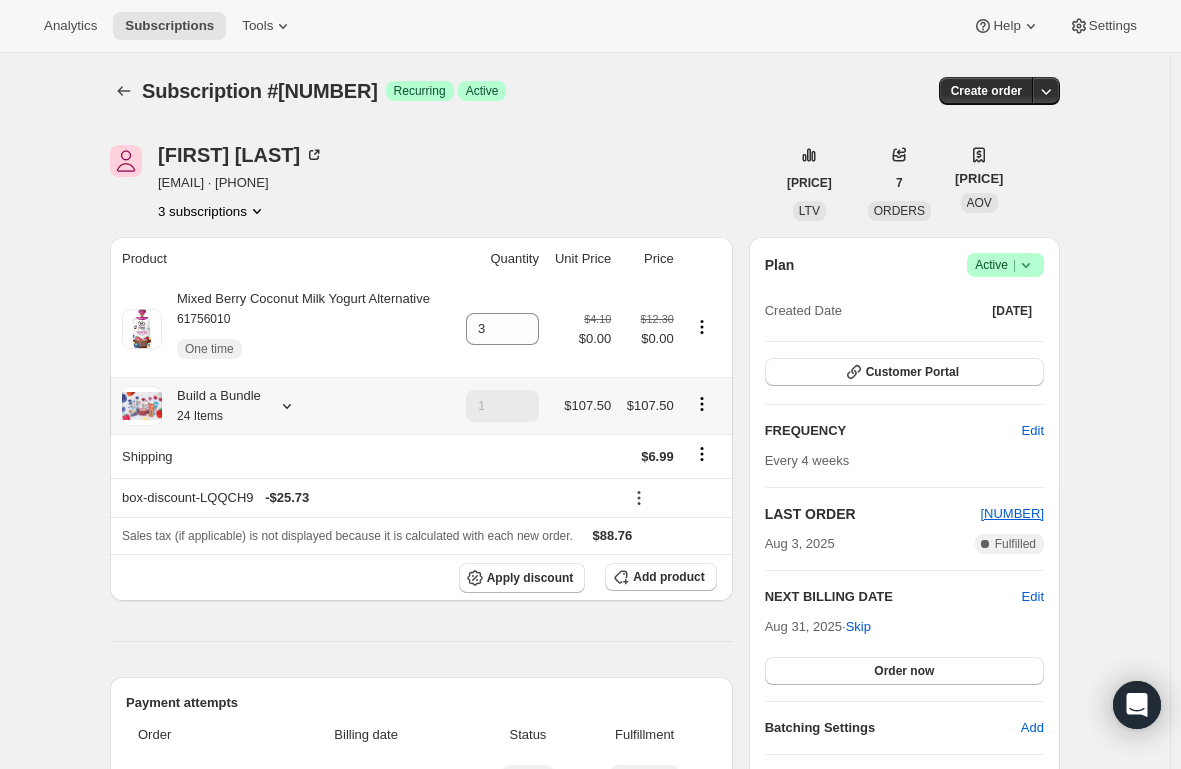 click on "Build a Bundle 24 Items" at bounding box center [211, 406] 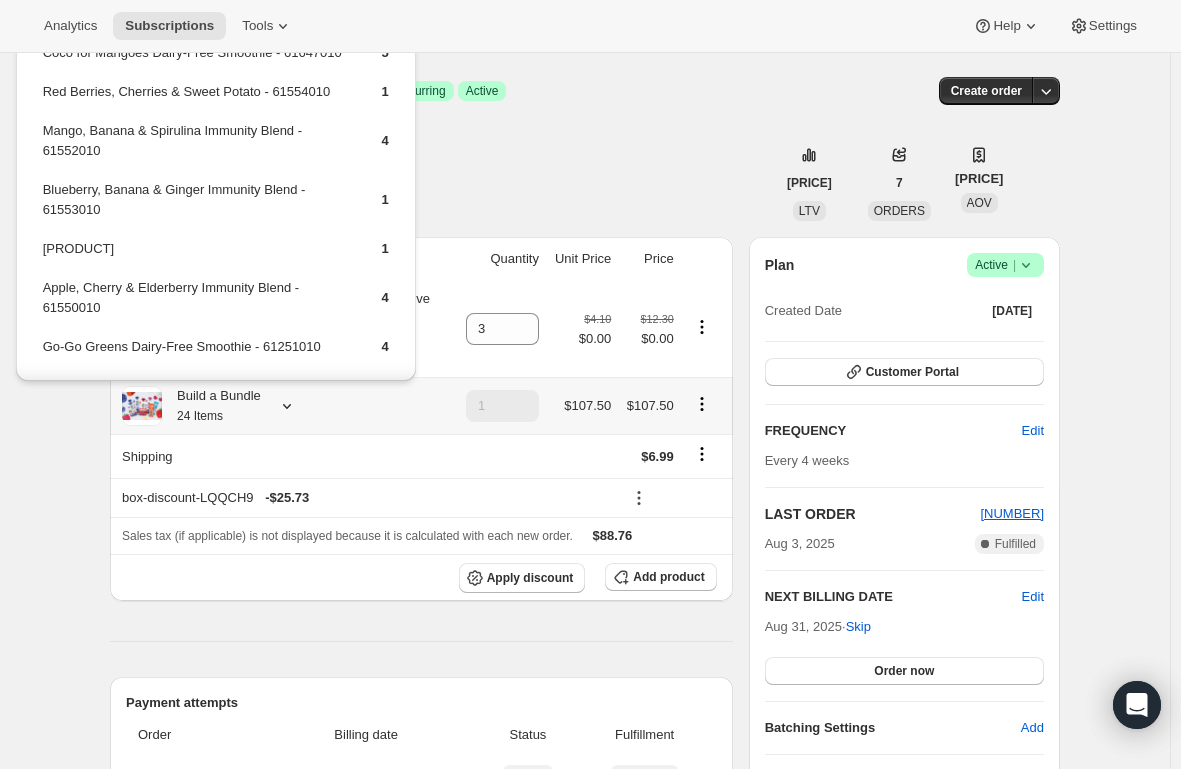 click on "24 Items" at bounding box center (200, 416) 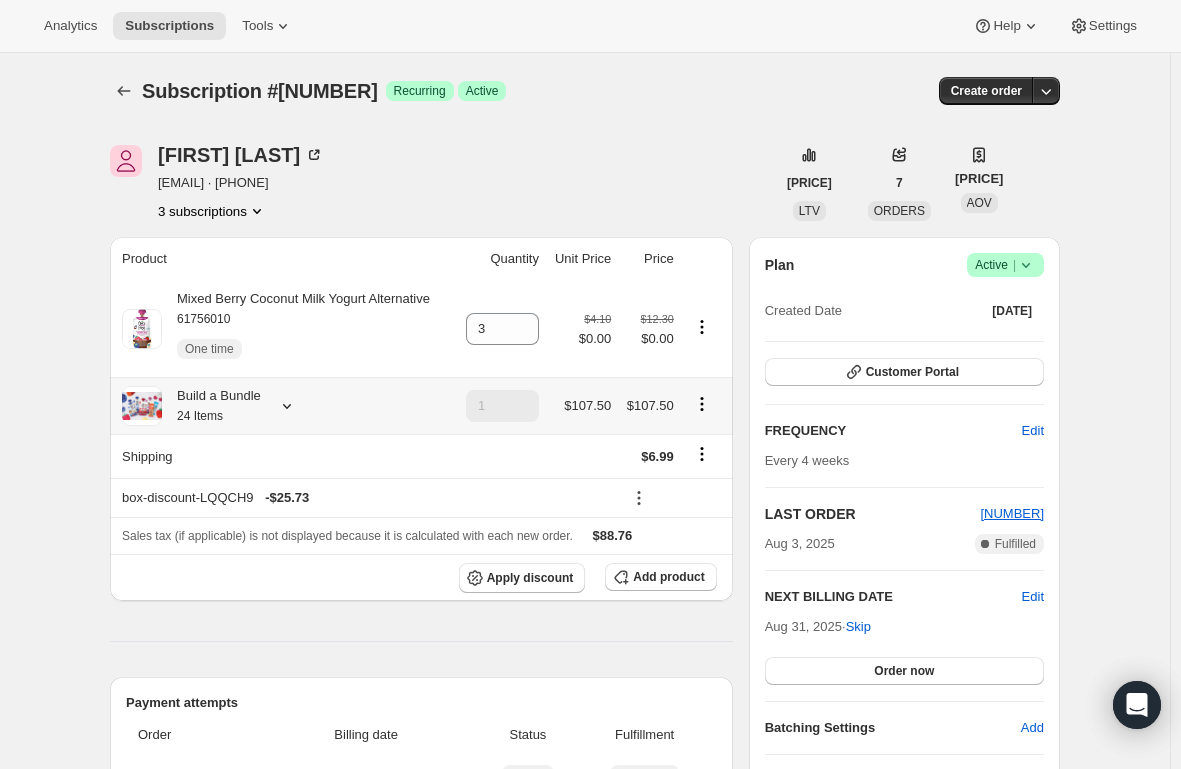 scroll, scrollTop: 100, scrollLeft: 0, axis: vertical 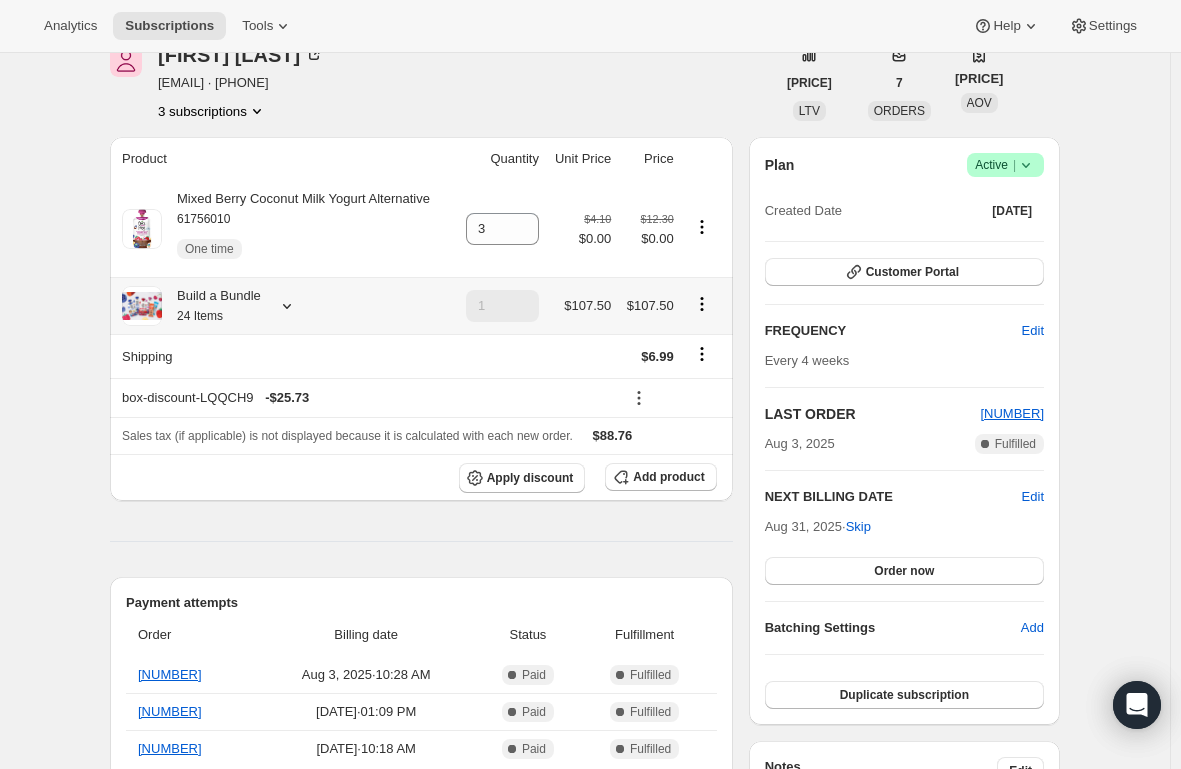 click on "Build a Bundle 24 Items" at bounding box center (211, 306) 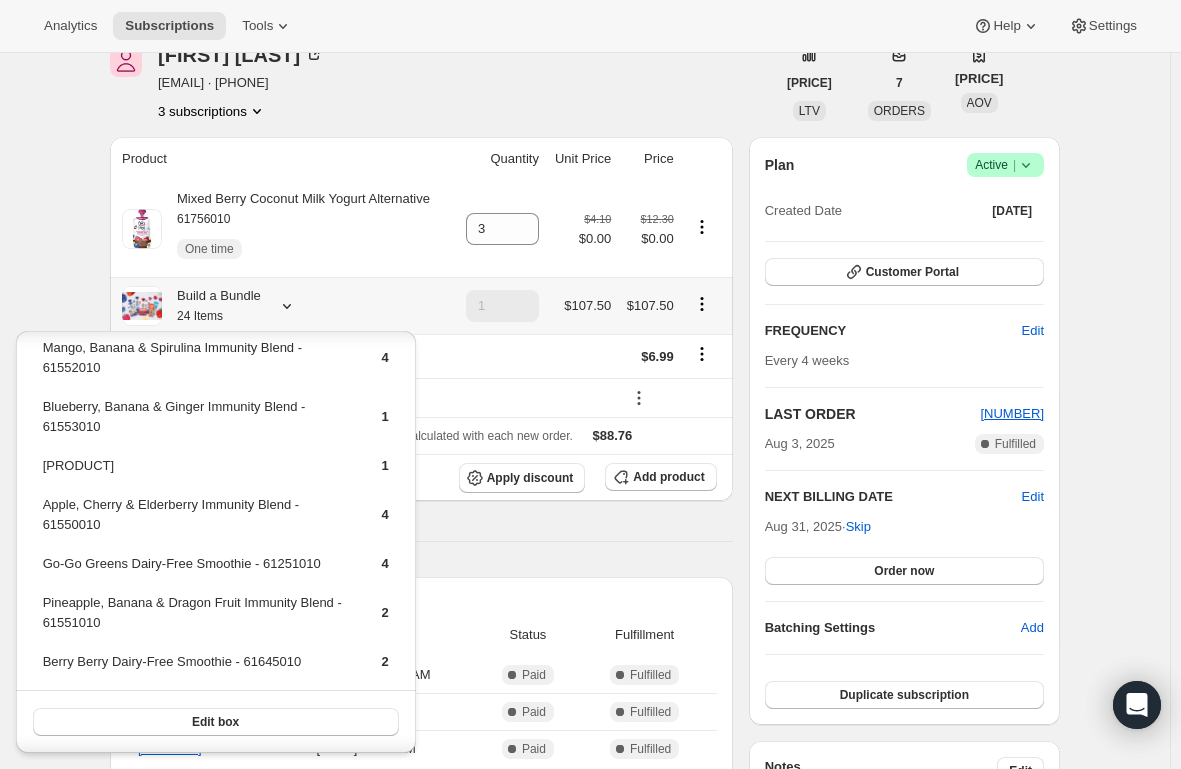 scroll, scrollTop: 0, scrollLeft: 0, axis: both 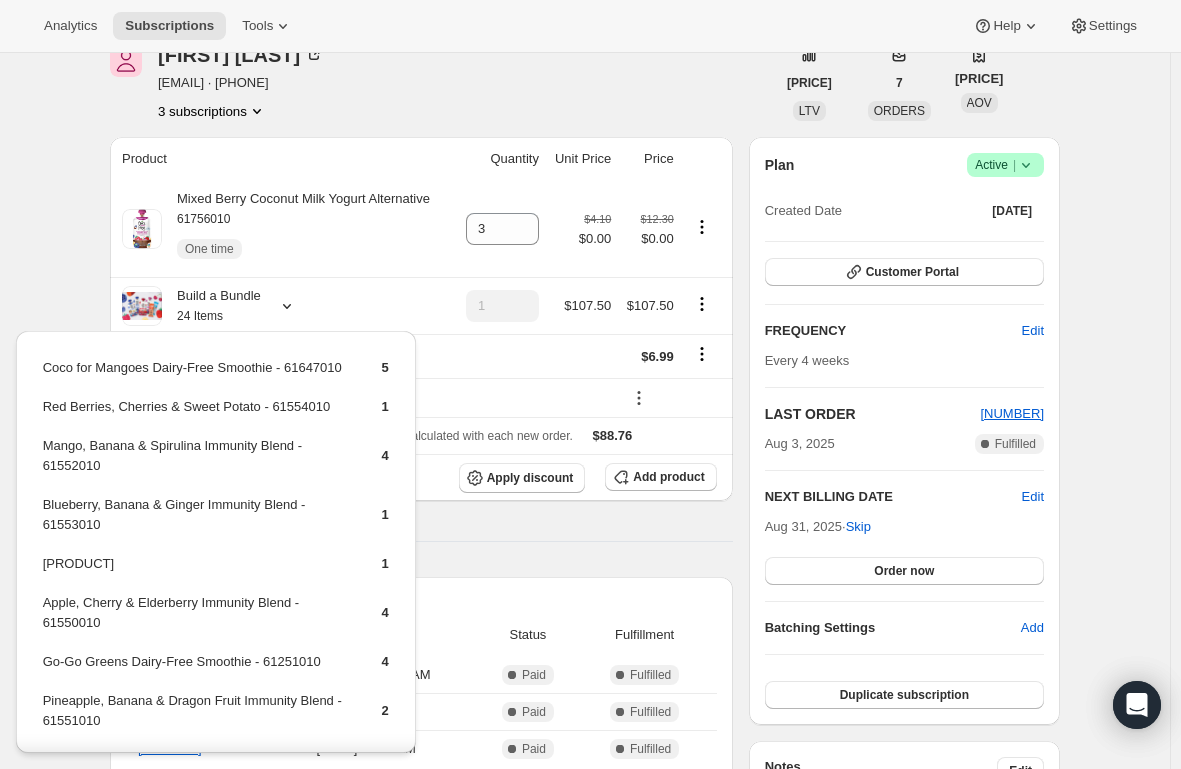 click on "Subscription #[NUMBER]. This page is ready Subscription #[NUMBER] Success Recurring Success Active Create order [FIRST] [LAST] [EMAIL] · [PHONE] 3 subscriptions [PRICE] LTV 7 ORDERS [PRICE] AOV Product Quantity Unit Price Price Mixed Berry Coconut Milk Yogurt Alternative 61756010 One time 3 $4.10 $0.00 $12.30 $0.00 Build a Bundle 24 Items 1 $107.50 $107.50 Shipping $6.99 box-discount-LQQCH9 - $25.73 Sales tax (if applicable) is not displayed because it is calculated with each new order. $88.76 Apply discount Add product Payment attempts Order Billing date Status Fulfillment 883063 Aug 3, 2025 · 10:28 AM Complete Paid Complete Fulfilled 679556 Sep 5, 2024 · 01:09 PM Complete Paid Complete Fulfilled 665061 Aug 12, 2024 · 10:18 AM Complete Paid Complete Fulfilled Timeline Aug 7, 2025 [FIRST] [LAST] updated quantity of Mixed Berry Coconut Milk Yogurt Alternative - 61756010 from 1 to 3 via Admin 10:40 AM 10:40 AM Aug 3, 2025 Order processed successfully. . ." at bounding box center (585, 1127) 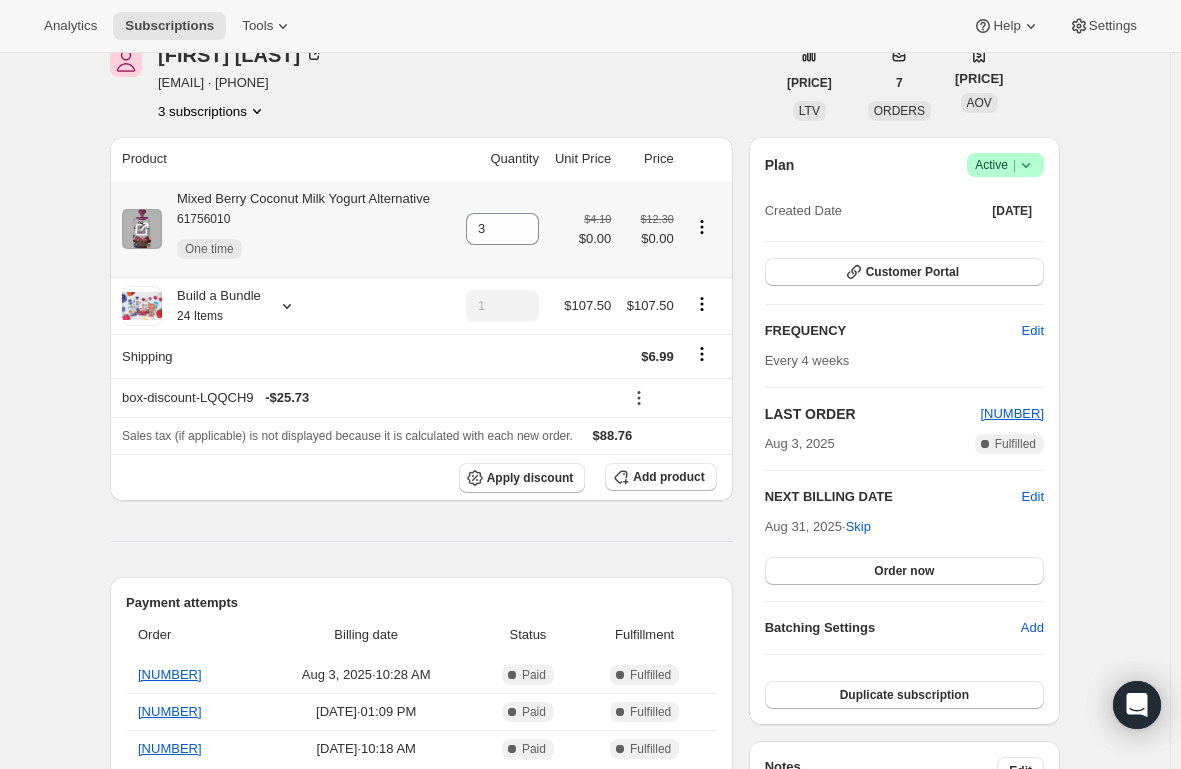 click on "Mixed Berry Coconut Milk Yogurt Alternative 61756010 One time" at bounding box center [296, 229] 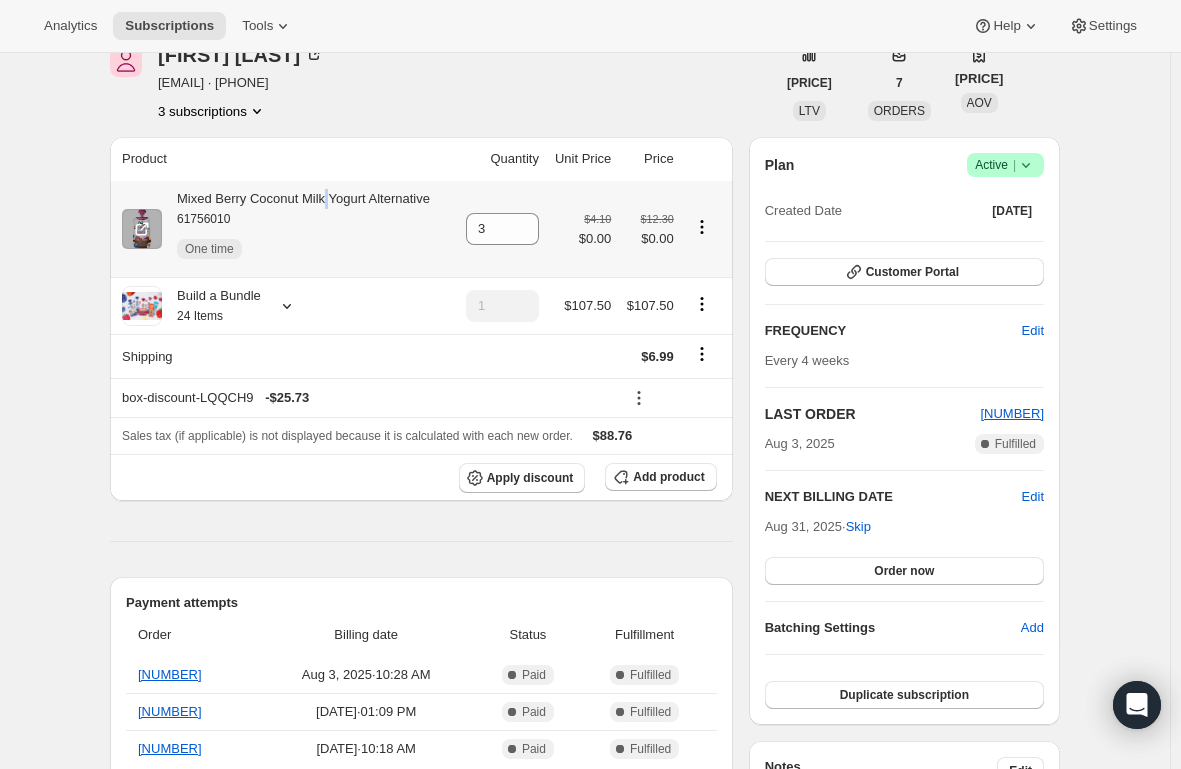 click on "Mixed Berry Coconut Milk Yogurt Alternative 61756010 One time" at bounding box center (296, 229) 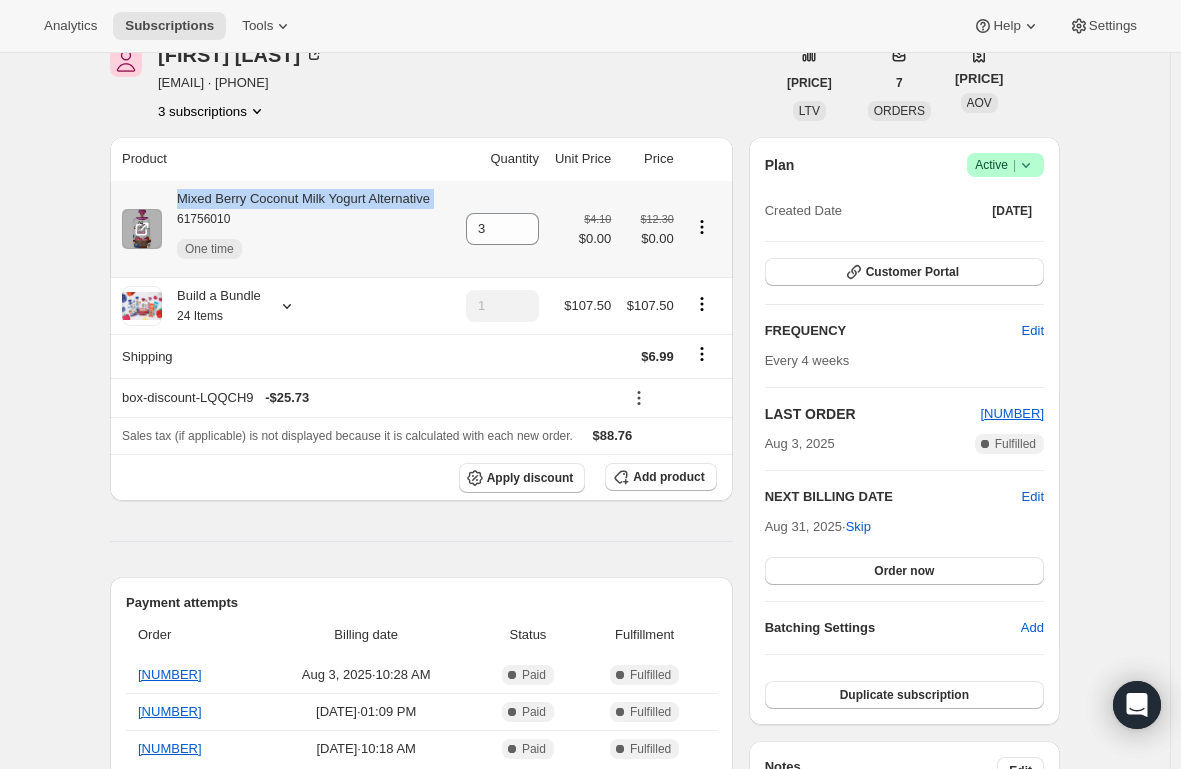 click on "Mixed Berry Coconut Milk Yogurt Alternative 61756010 One time" at bounding box center [296, 229] 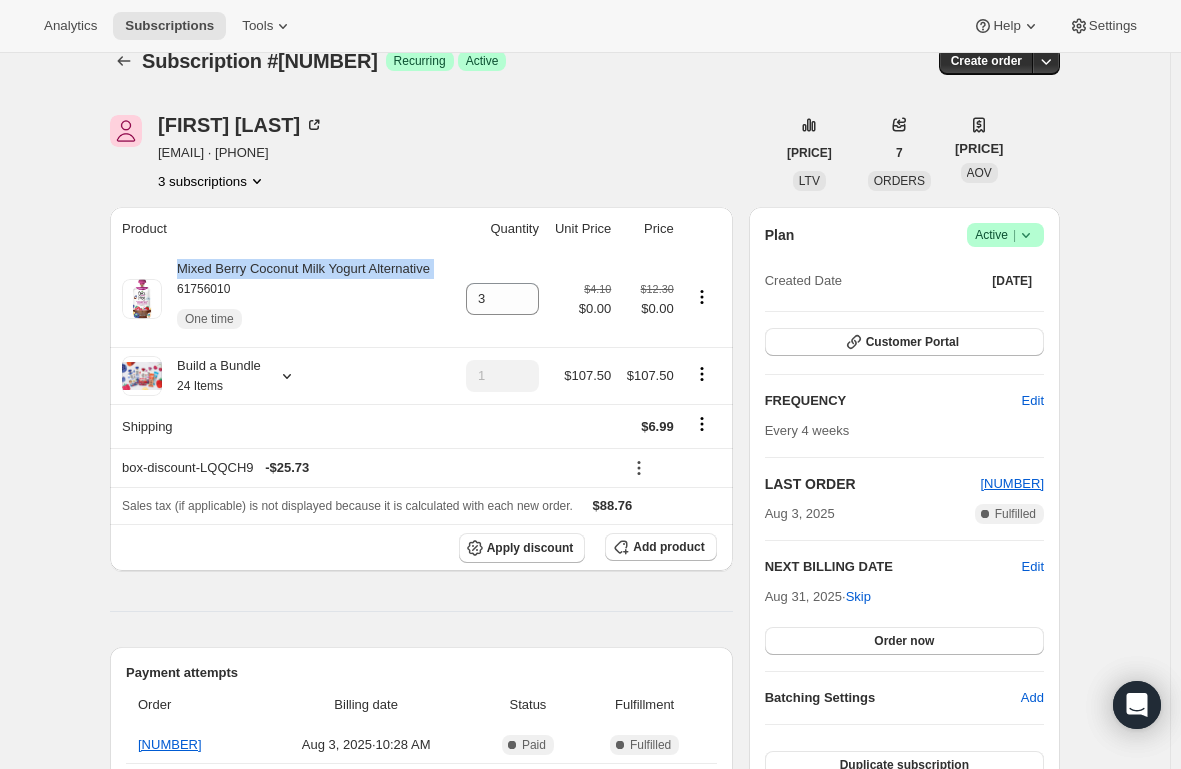 scroll, scrollTop: 0, scrollLeft: 0, axis: both 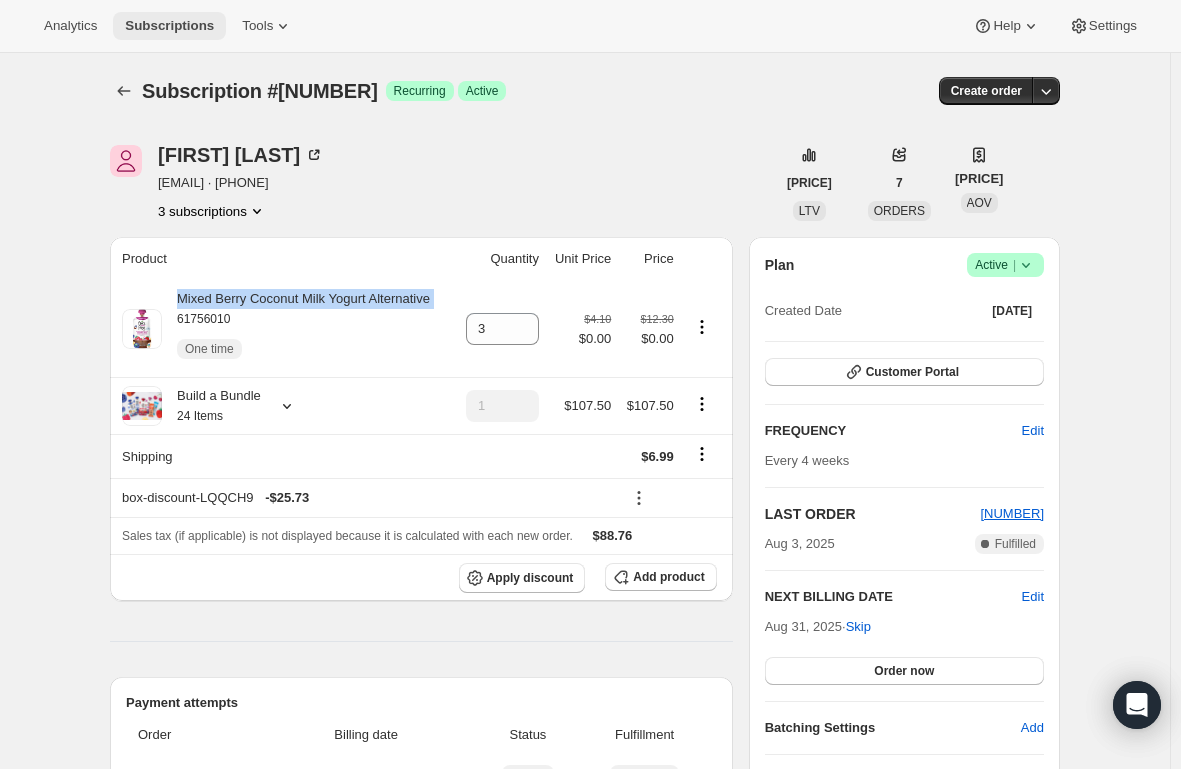 click on "Subscriptions" at bounding box center [169, 26] 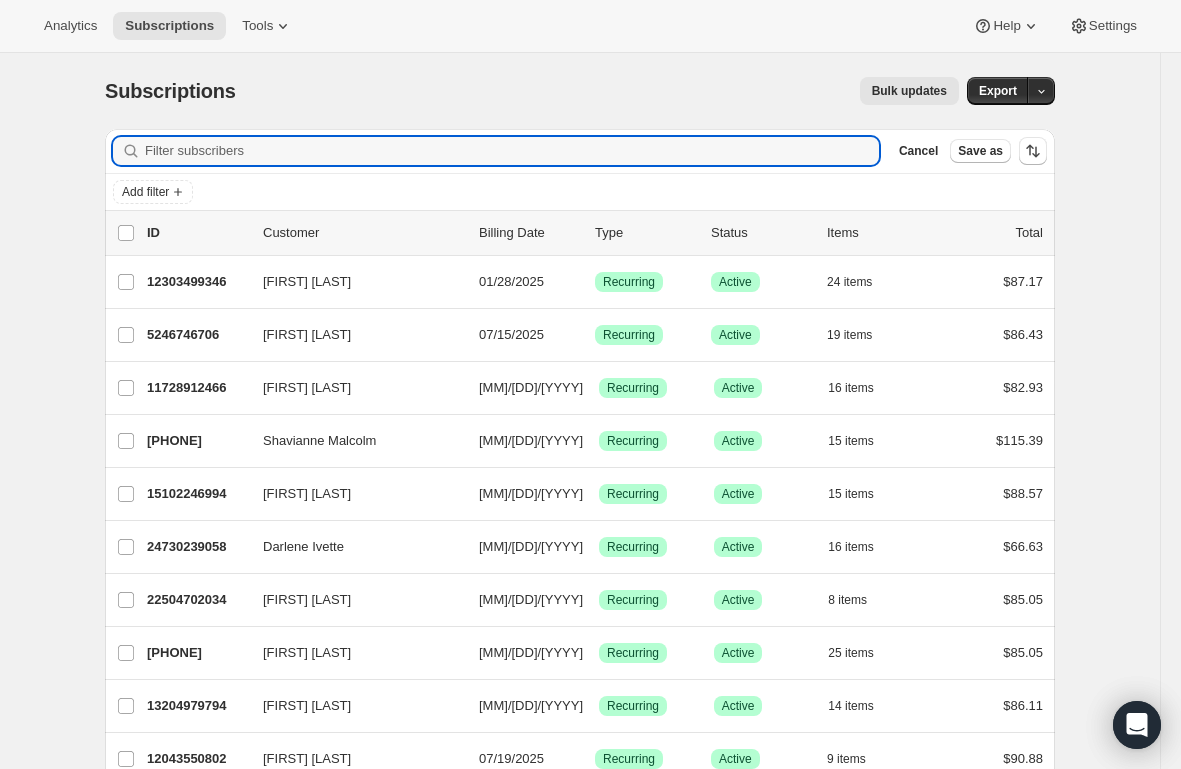 scroll, scrollTop: 0, scrollLeft: 0, axis: both 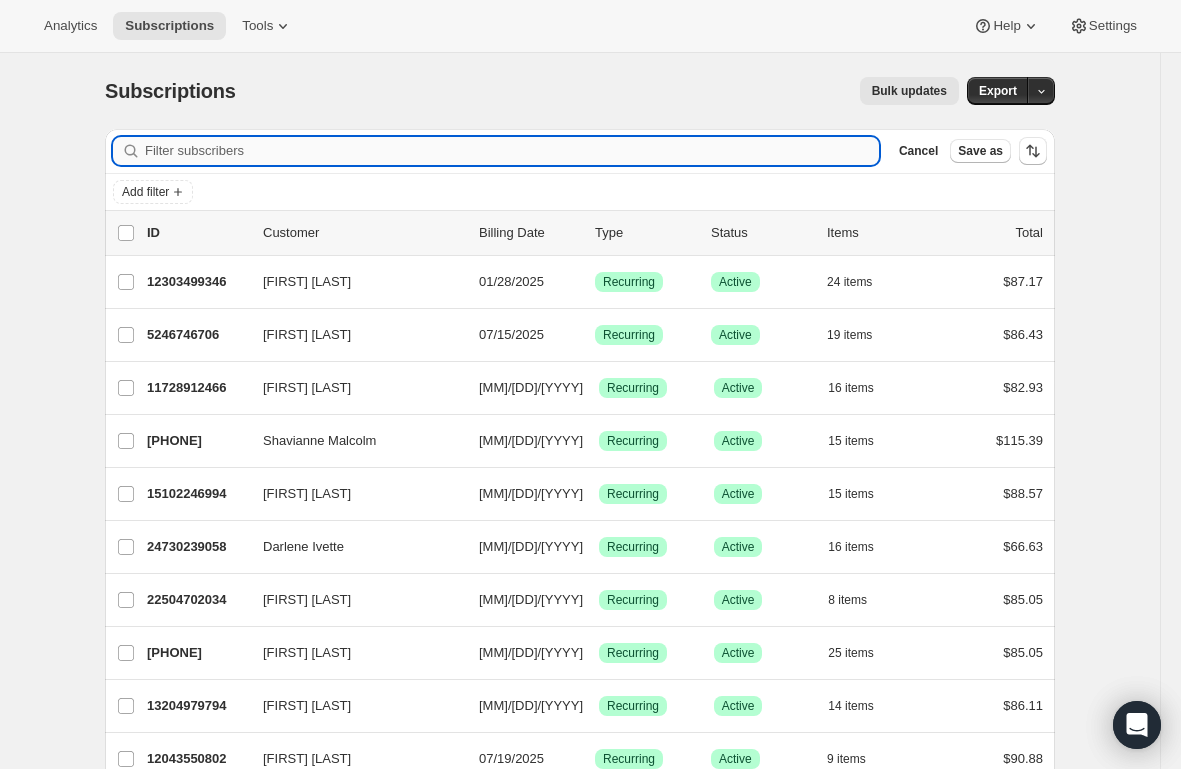paste on "courtneypbell@yahoo.com" 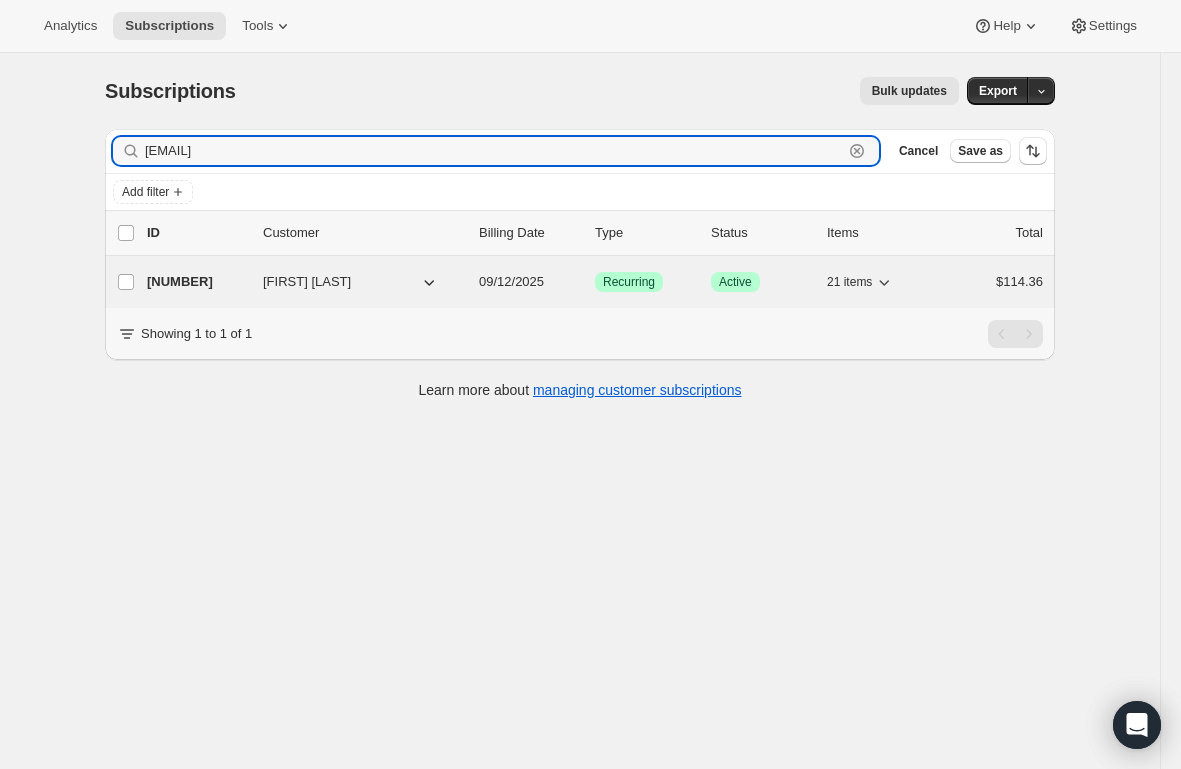 type on "courtneypbell@yahoo.com" 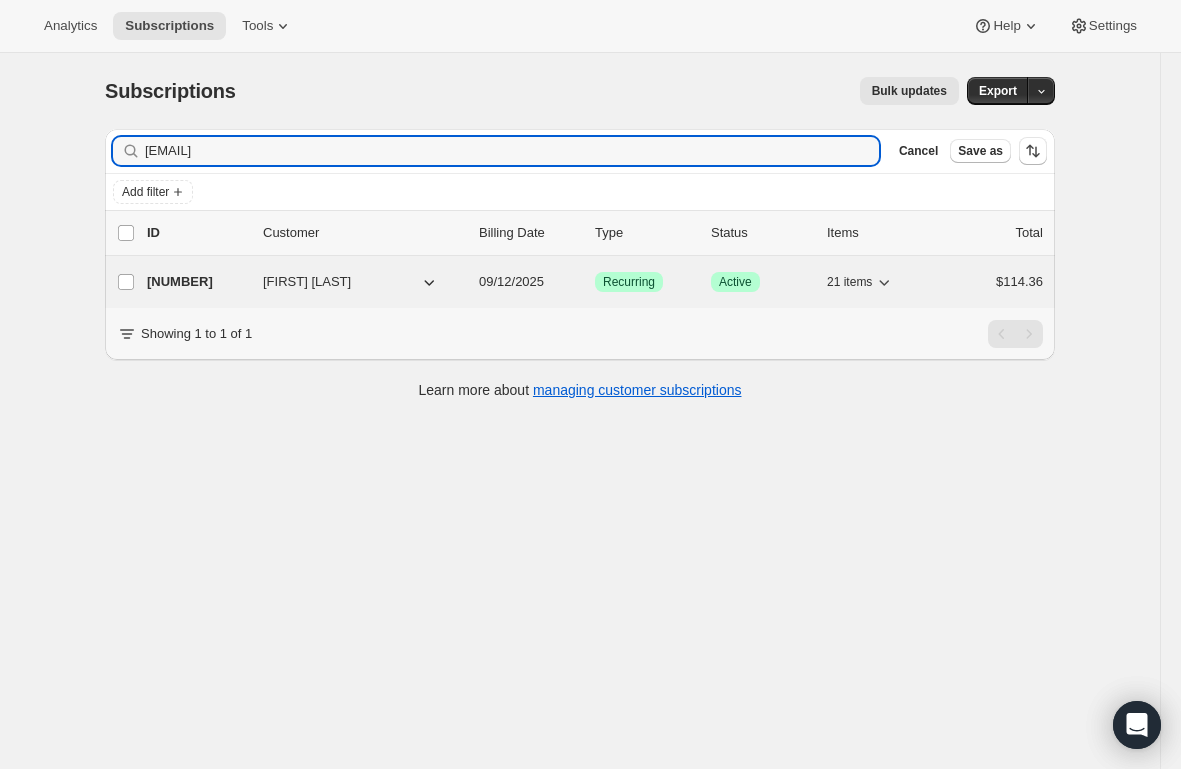 click on "24683937874" at bounding box center (197, 282) 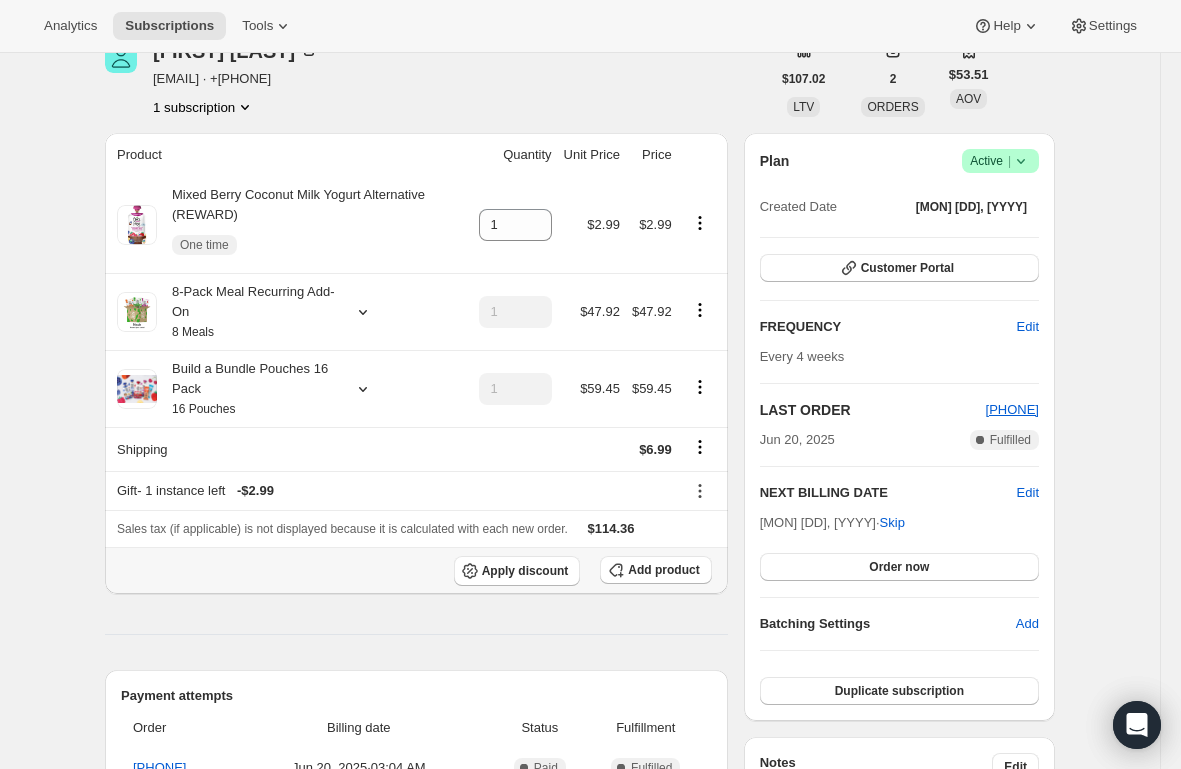 scroll, scrollTop: 100, scrollLeft: 0, axis: vertical 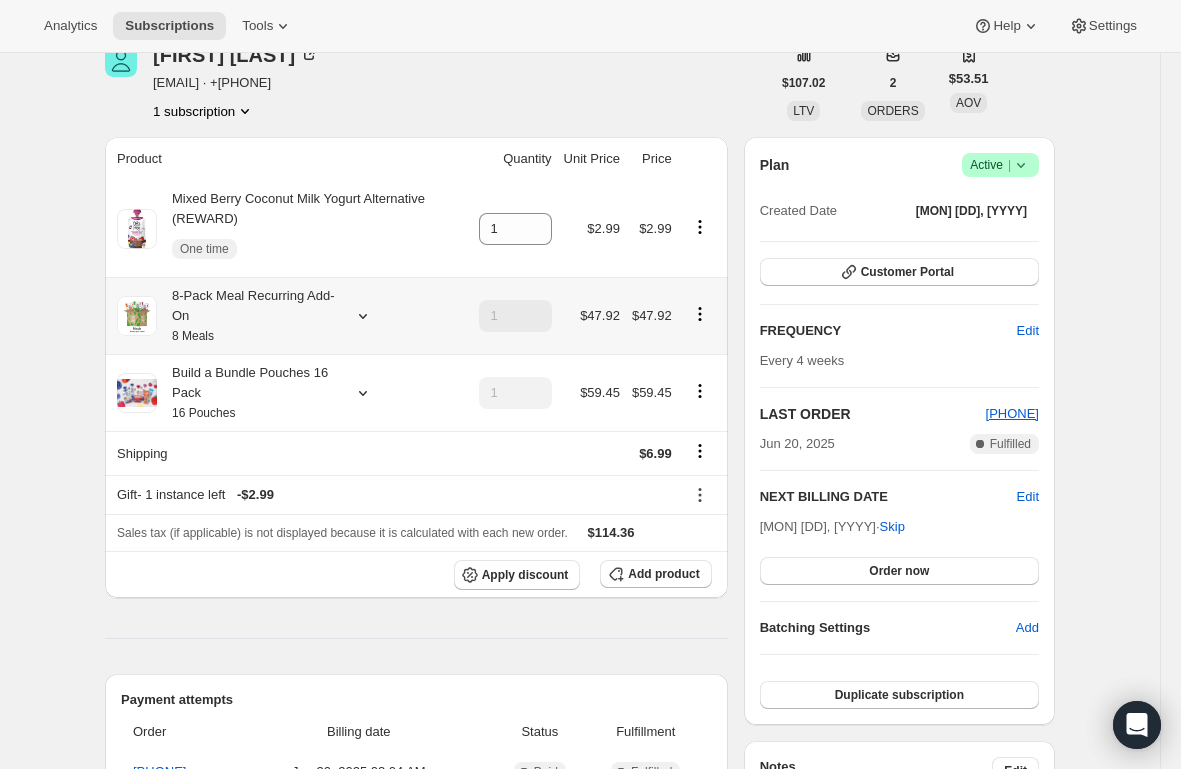 click 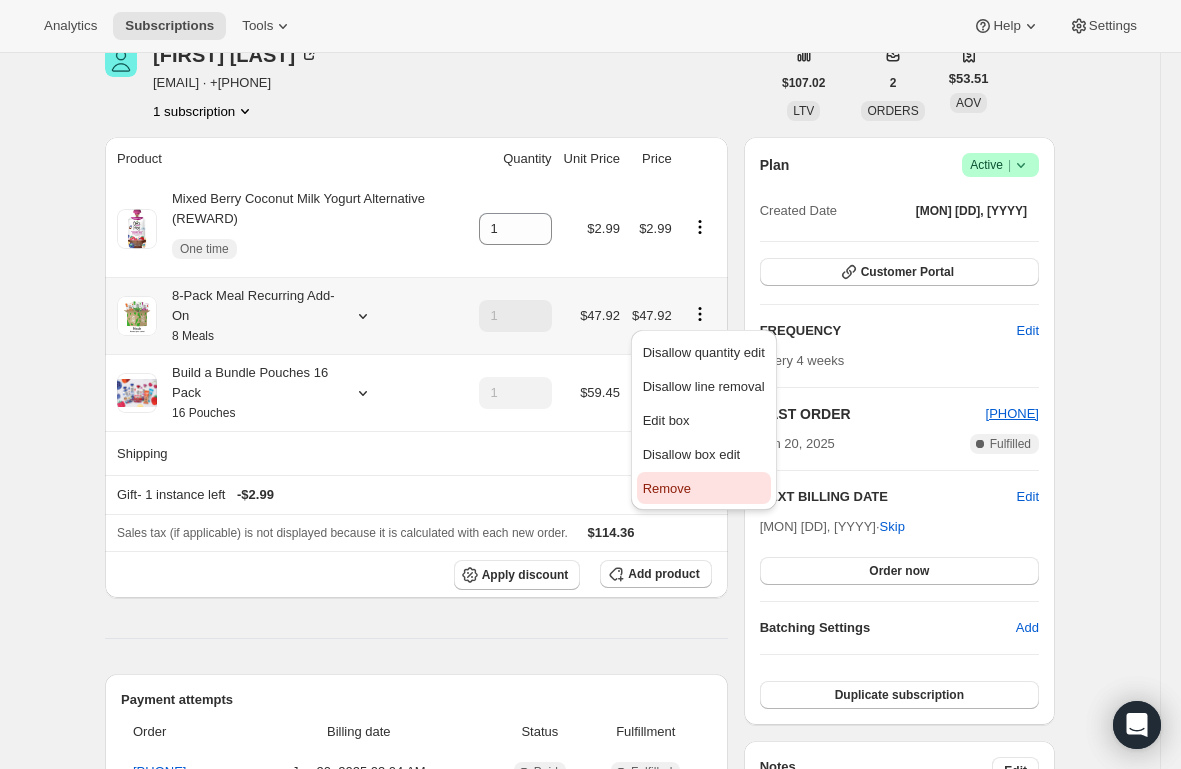 click on "Remove" at bounding box center (667, 488) 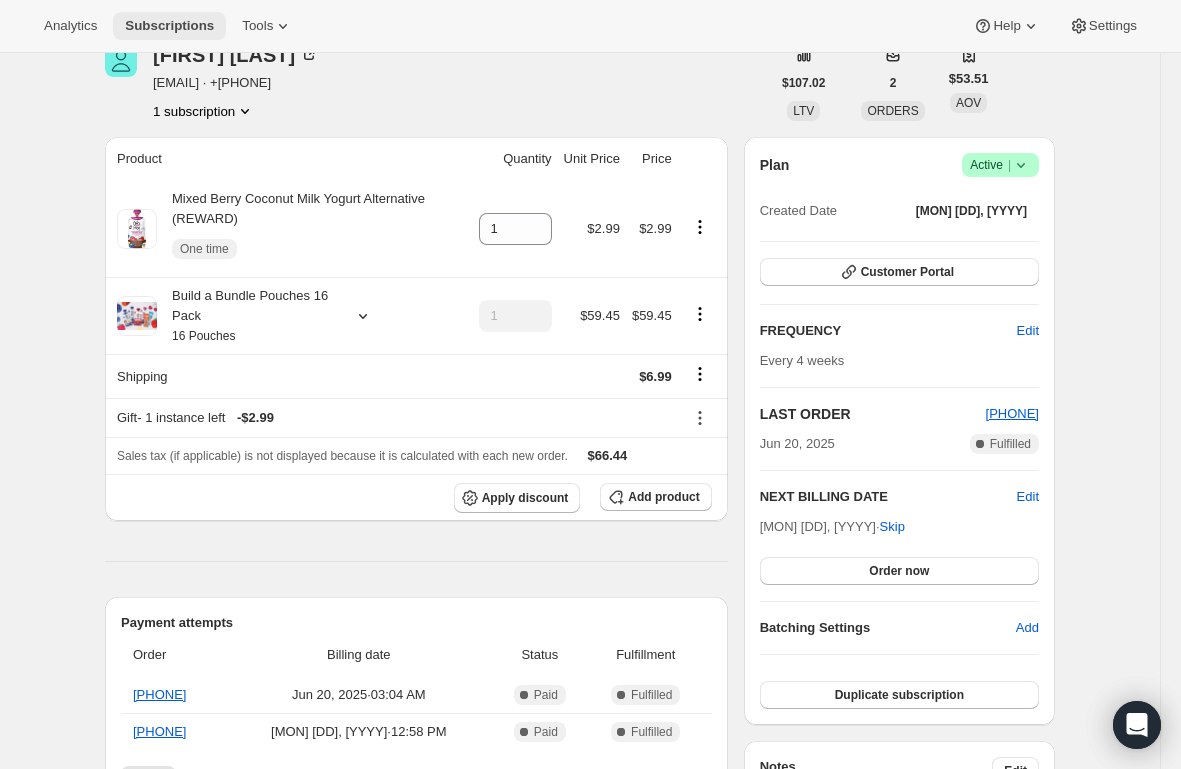 click on "Subscriptions" at bounding box center [169, 26] 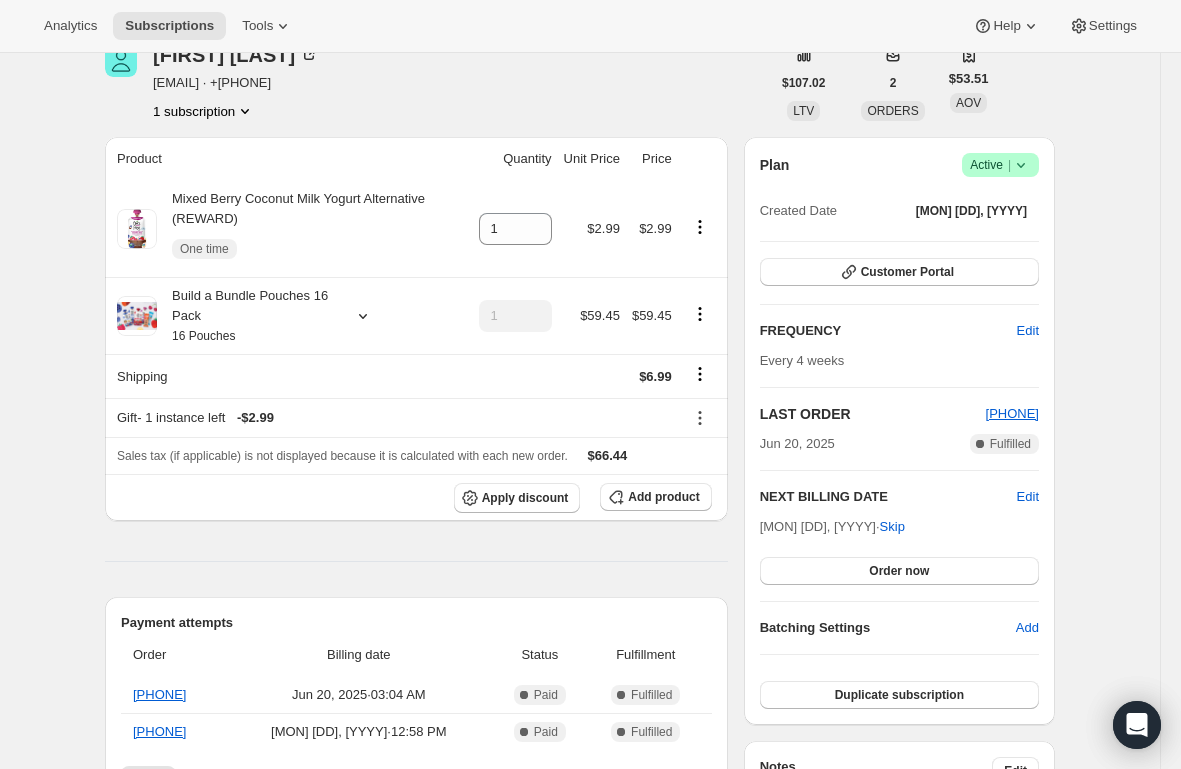 scroll, scrollTop: 0, scrollLeft: 0, axis: both 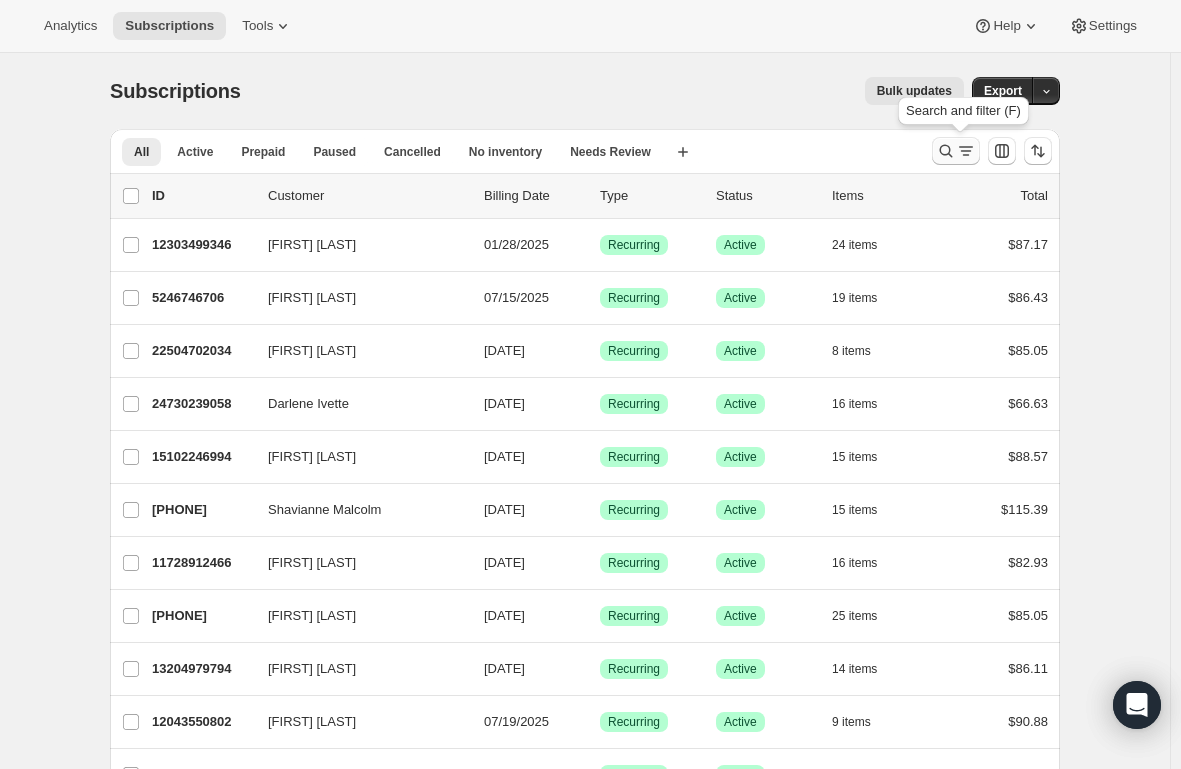 click 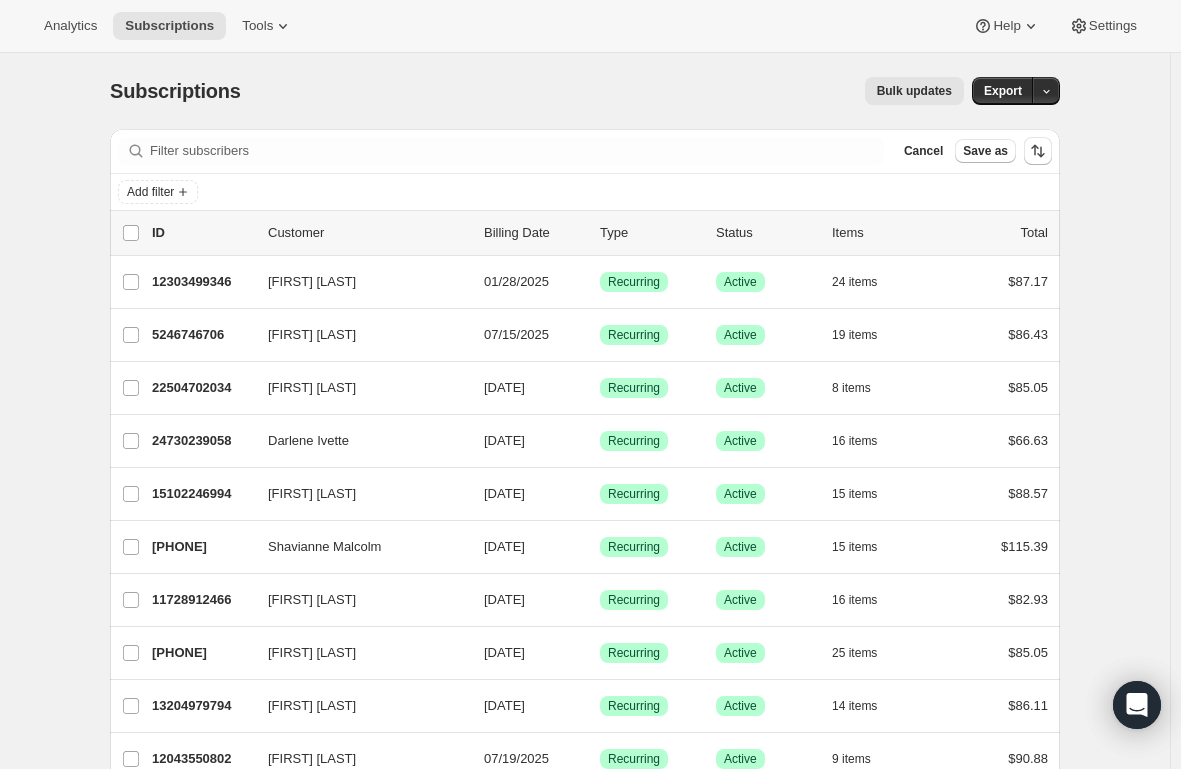 click on "Filter subscribers Cancel Save as" at bounding box center (585, 151) 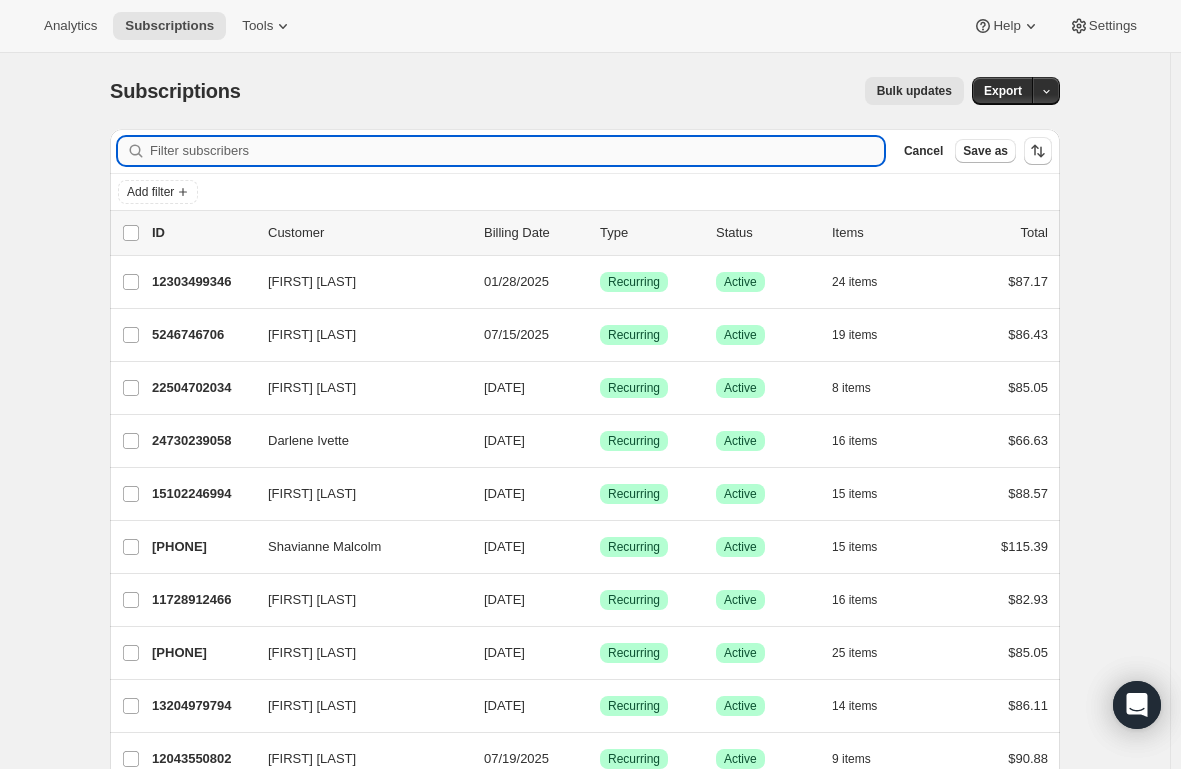 click on "Filter subscribers" at bounding box center [517, 151] 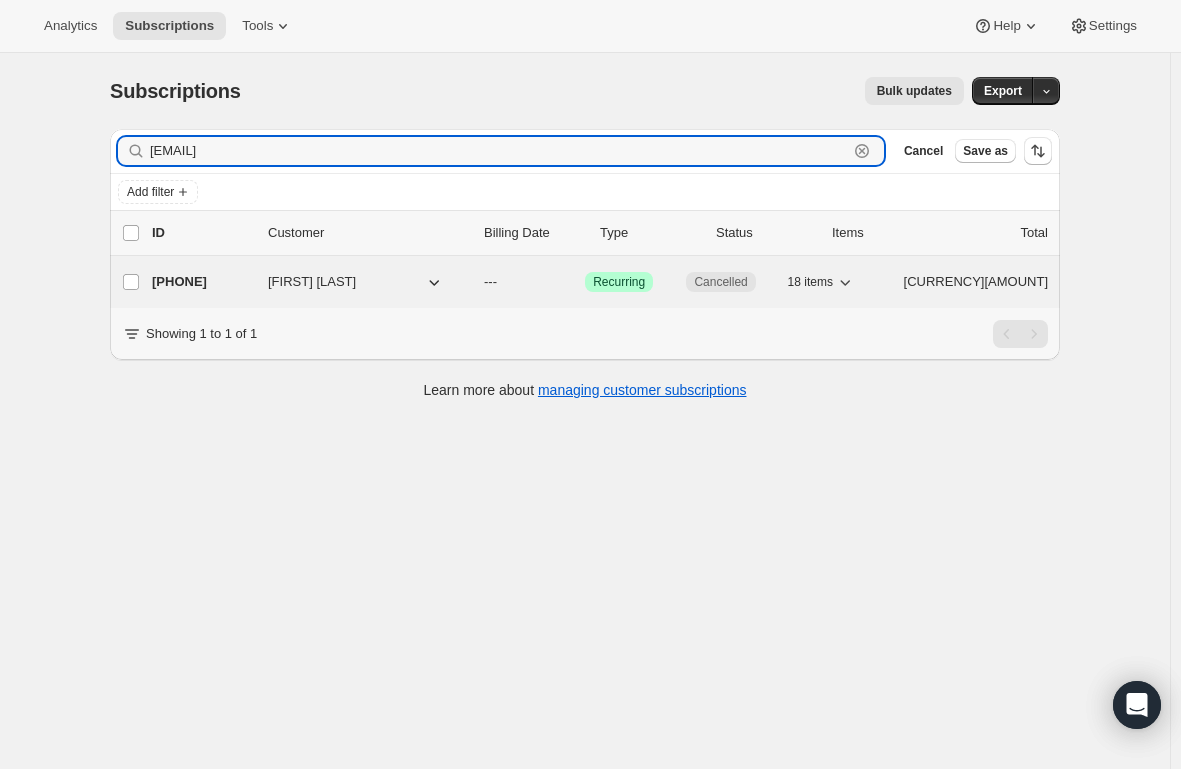 type on "samdailey02@gmail.com" 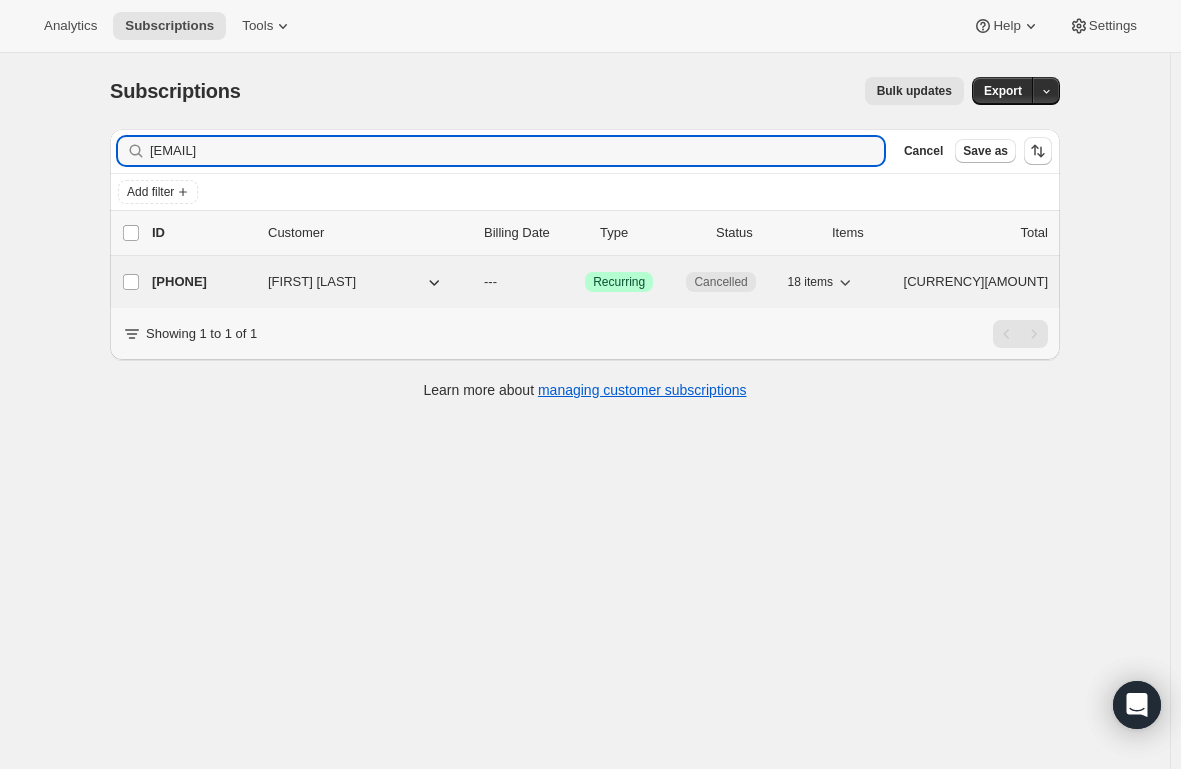 click on "28298870866" at bounding box center [202, 282] 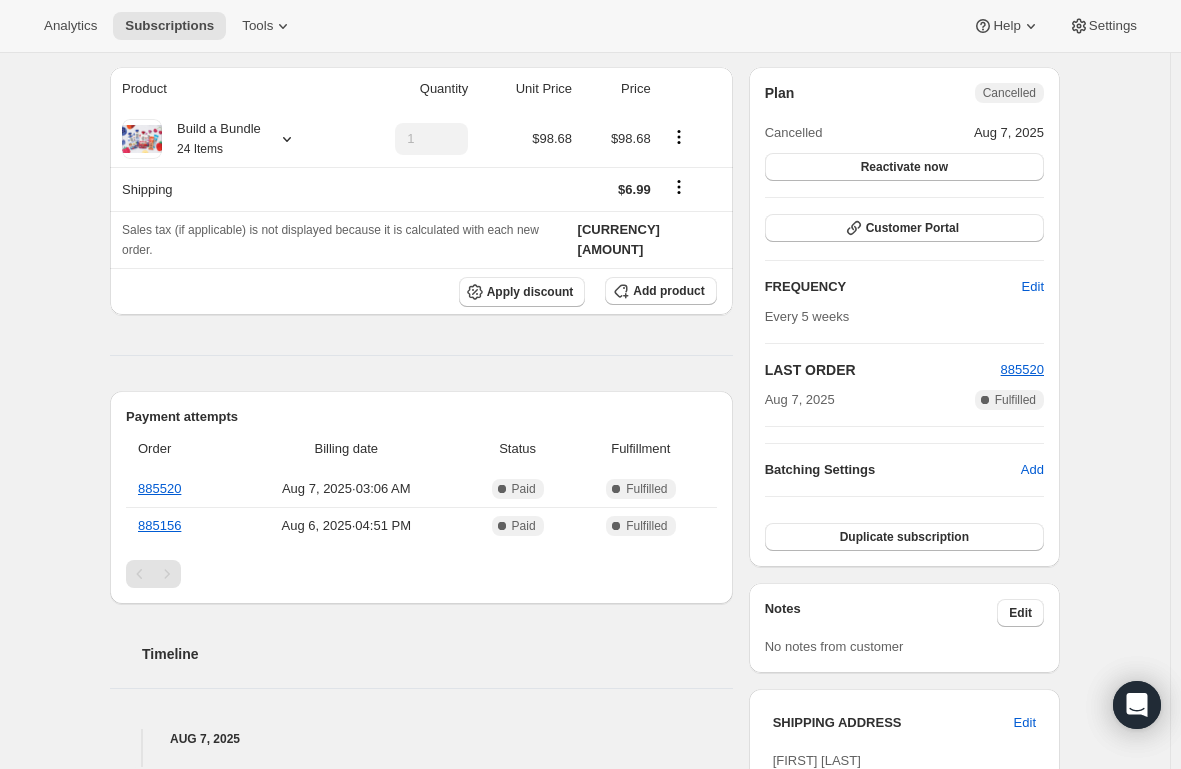 scroll, scrollTop: 0, scrollLeft: 0, axis: both 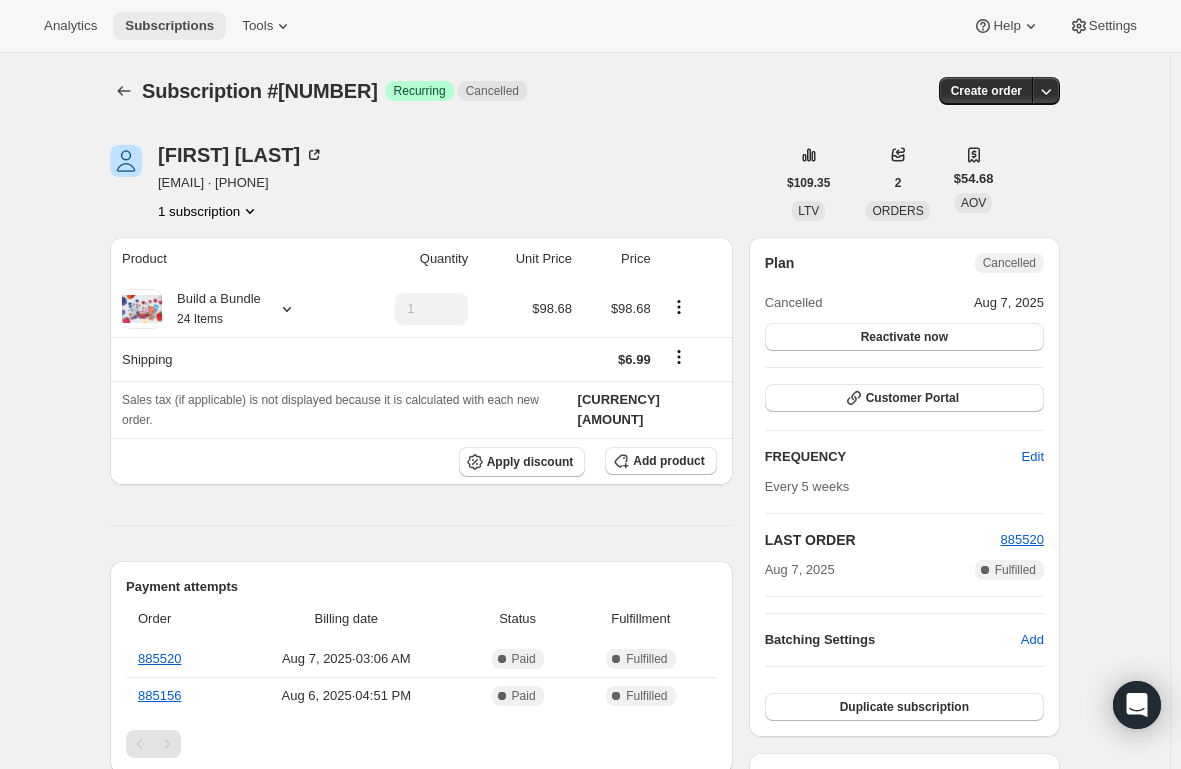 click on "Subscriptions" at bounding box center [169, 26] 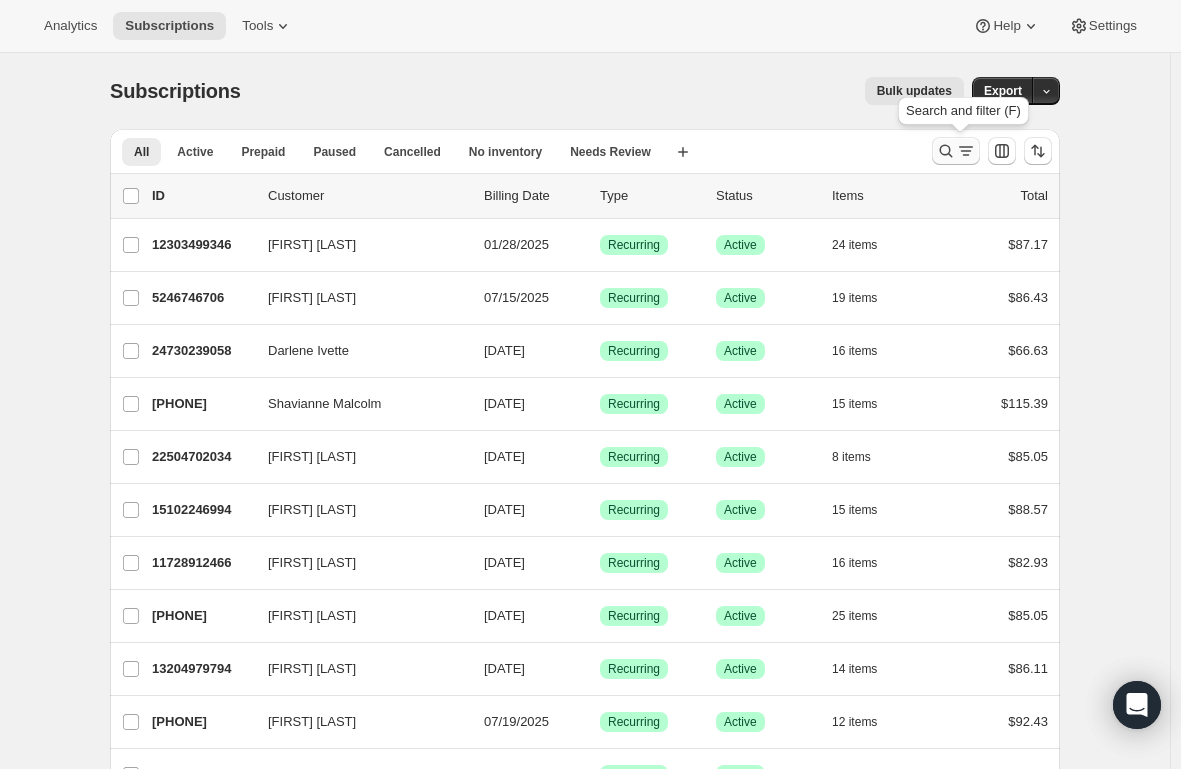click 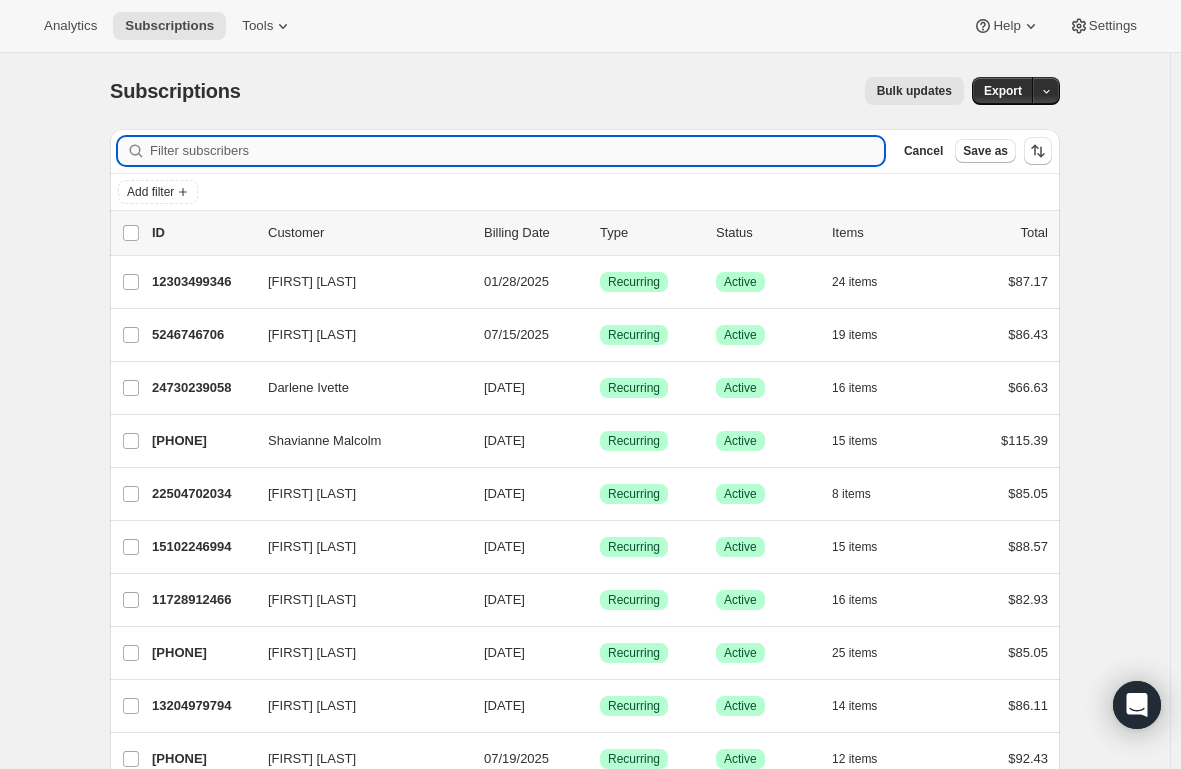 click on "Filter subscribers" at bounding box center (517, 151) 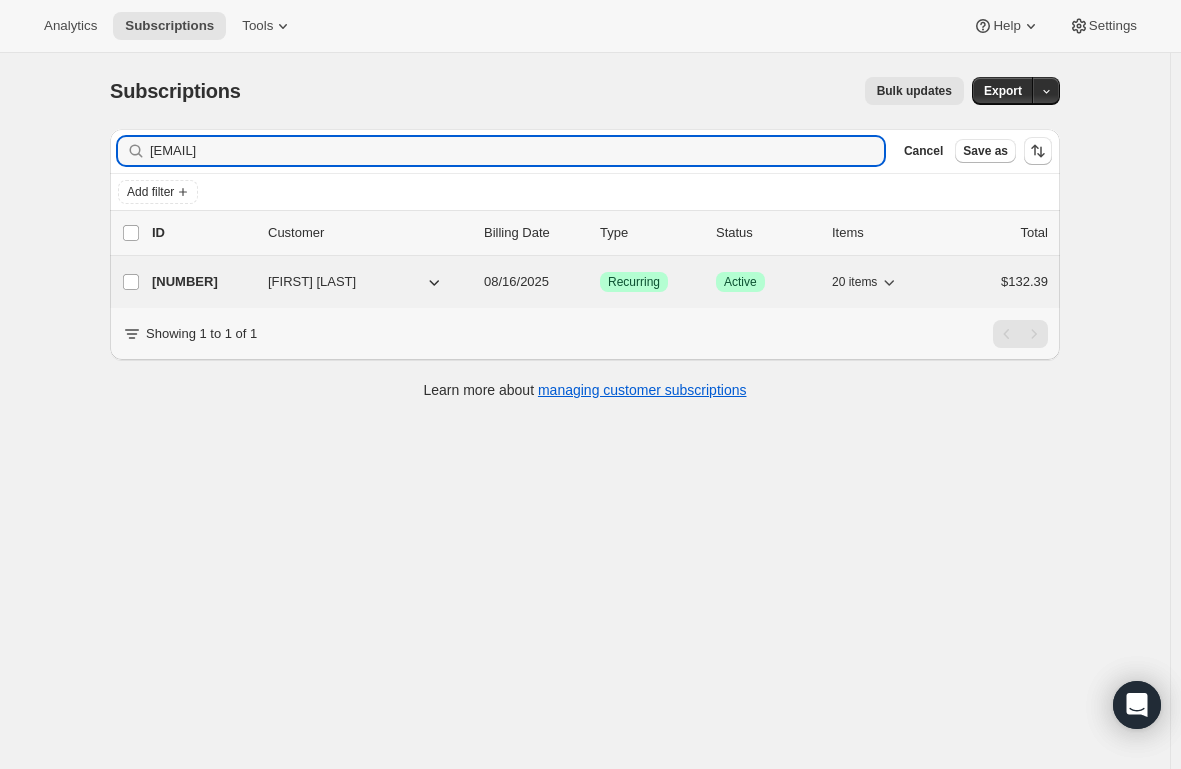 type on "rosacarolynwilliams@yahoo.com" 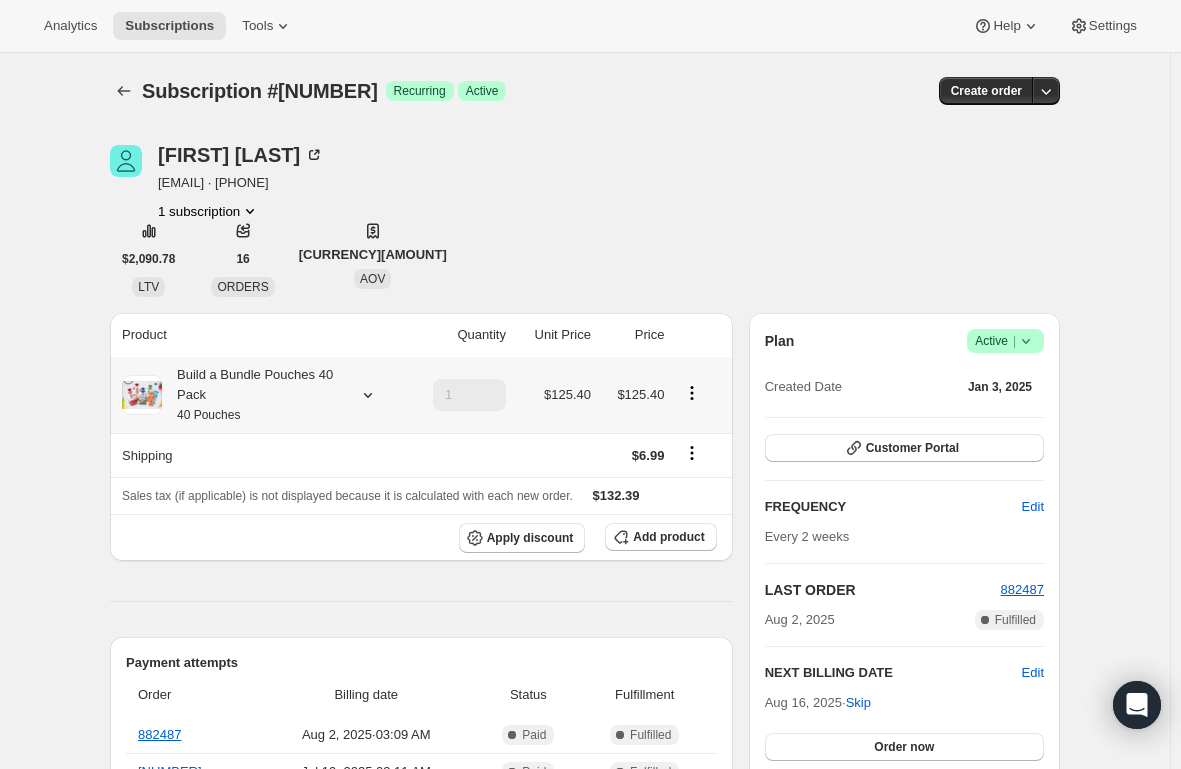 click on "Build a Bundle Pouches 40 Pack 40 Pouches" at bounding box center (252, 395) 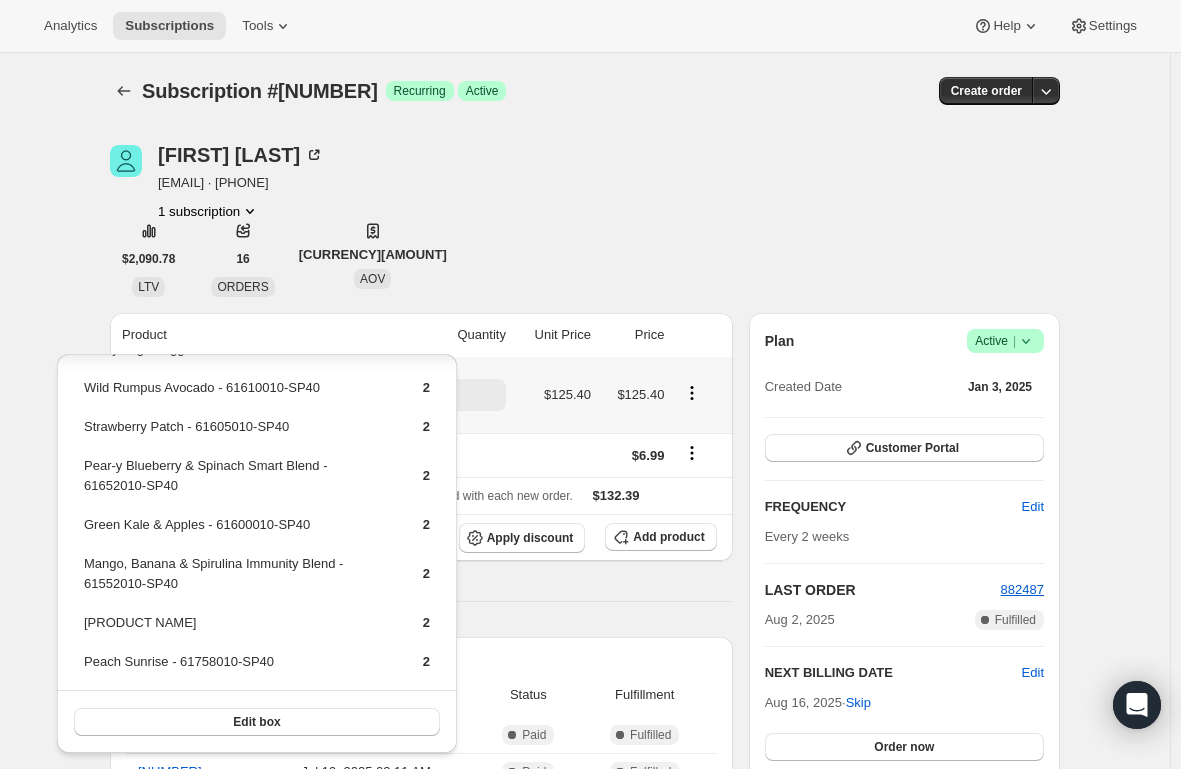 scroll, scrollTop: 670, scrollLeft: 0, axis: vertical 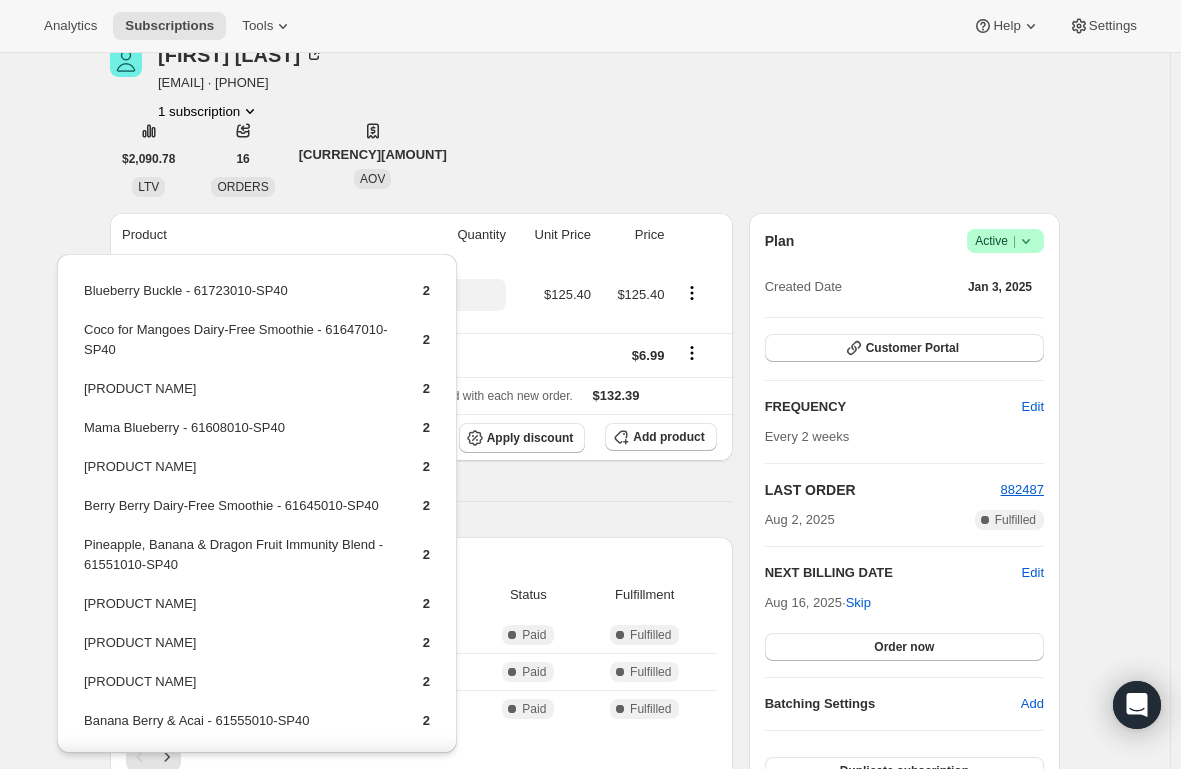 click on "Subscription #20892352594. This page is ready Subscription #20892352594 Success Recurring Success Active Create order RosaCarolyn   Williams rosacarolynwilliams@yahoo.com · +15854098388 1 subscription $2,090.78 LTV 16 ORDERS $130.67 AOV Product Quantity Unit Price Price Build a Bundle Pouches 40 Pack 40 Pouches 1 $125.40 $125.40 Shipping $6.99 Sales tax (if applicable) is not displayed because it is calculated with each new order.   $132.39 Apply discount Add product Payment attempts Order Billing date Status Fulfillment 882487 Aug 2, 2025  ·  03:09 AM  Complete Paid  Complete Fulfilled 874622 Jul 19, 2025  ·  03:11 AM  Complete Paid  Complete Fulfilled 866905 Jul 4, 2025  ·  03:08 AM  Complete Paid  Complete Fulfilled Timeline Aug 2, 2025 Order processed successfully.  View order 03:09 AM Pear & Blueberry Baby Oatmeal Blend 61722010-16A (one-time) removed from subscription via Awtomic application.  03:10 AM Jul 28, 2025 Subscription reminder email sent via Awtomic email, Klaviyo, Attentive. 03:25 AM ." at bounding box center [585, 863] 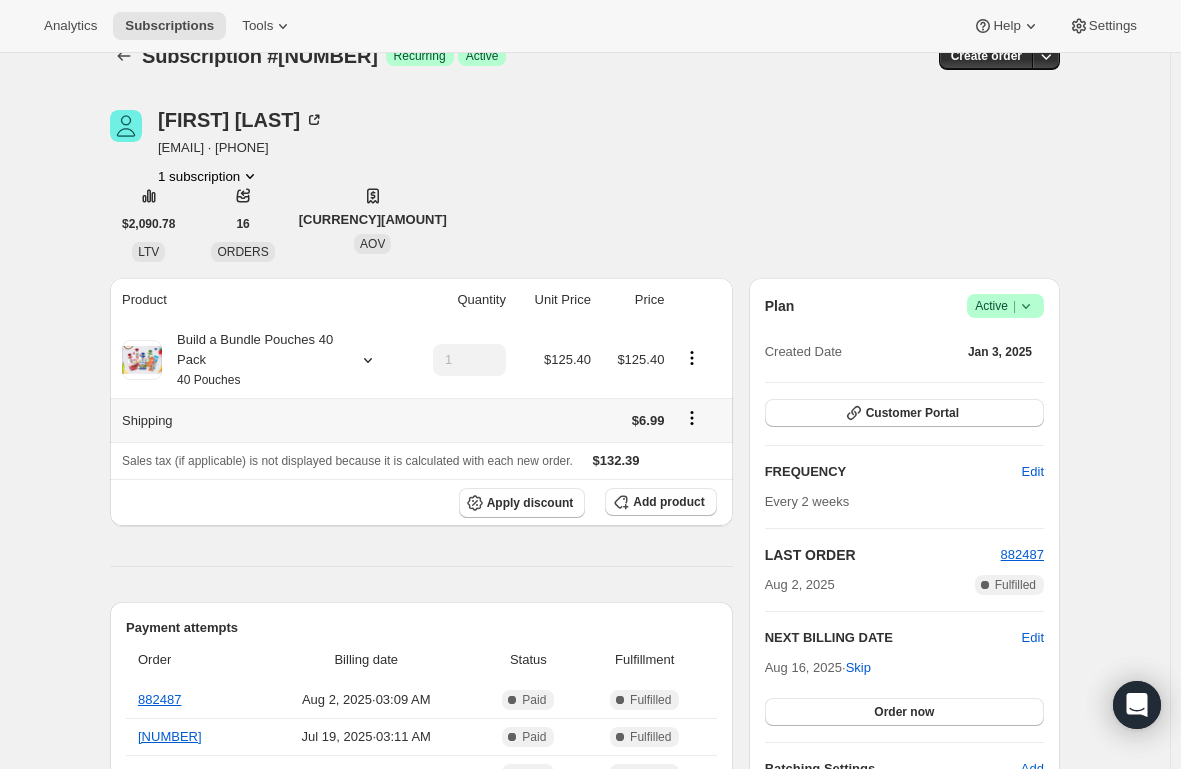scroll, scrollTop: 0, scrollLeft: 0, axis: both 